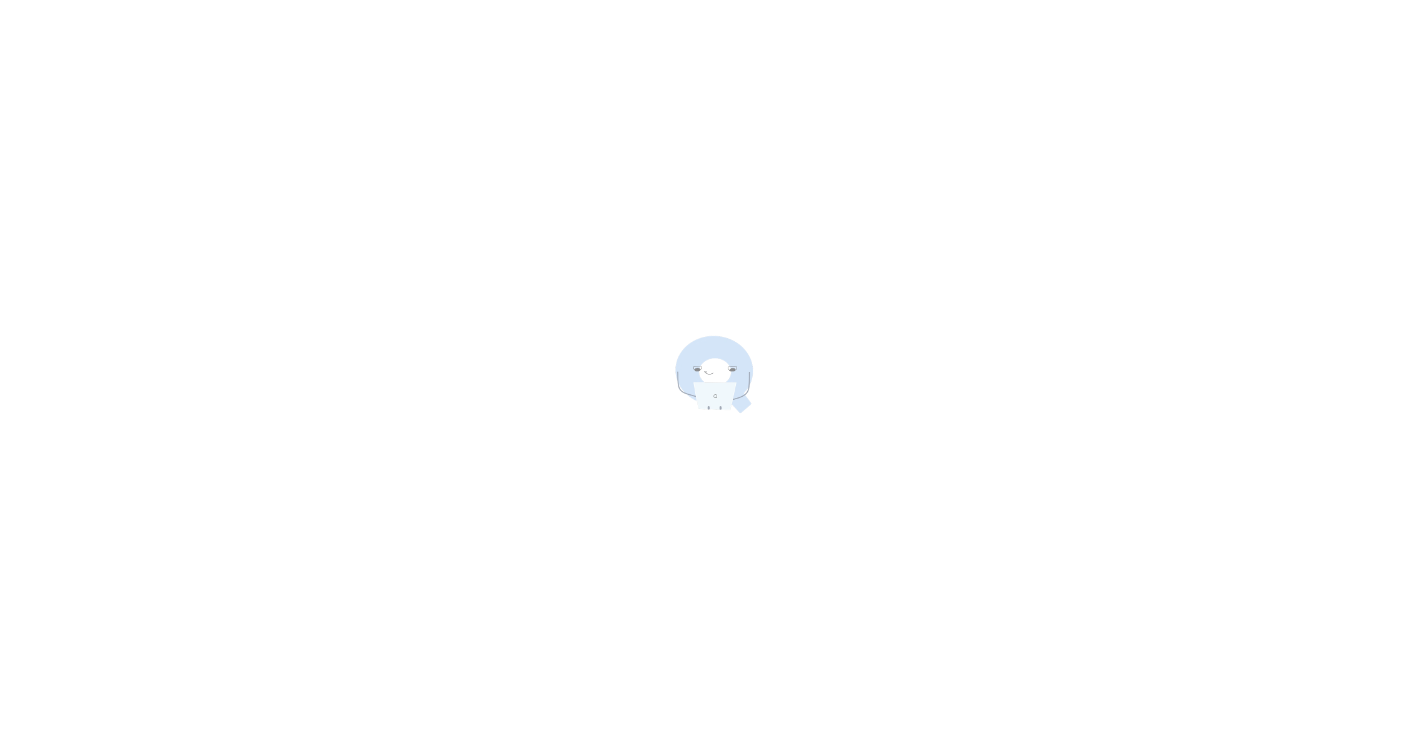 scroll, scrollTop: 0, scrollLeft: 0, axis: both 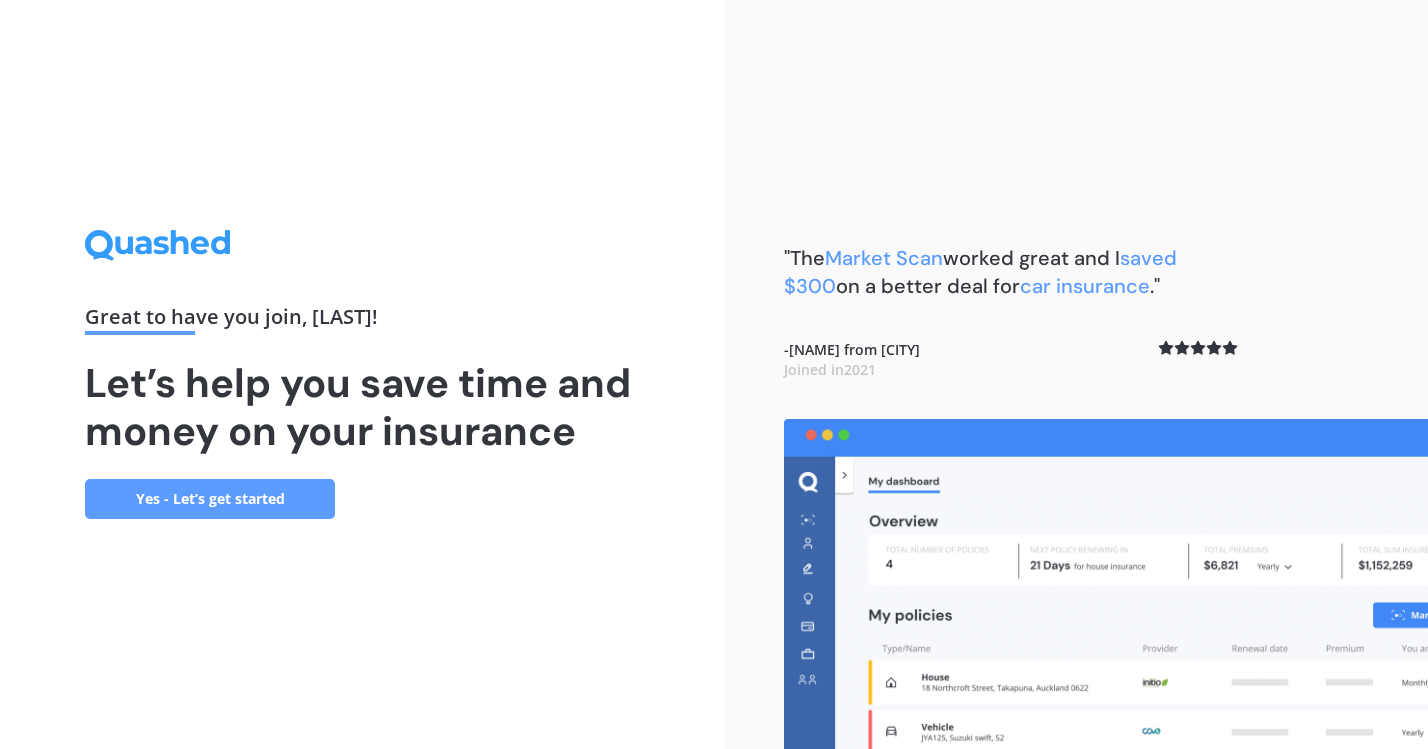 click on "Yes - Let’s get started" at bounding box center [210, 499] 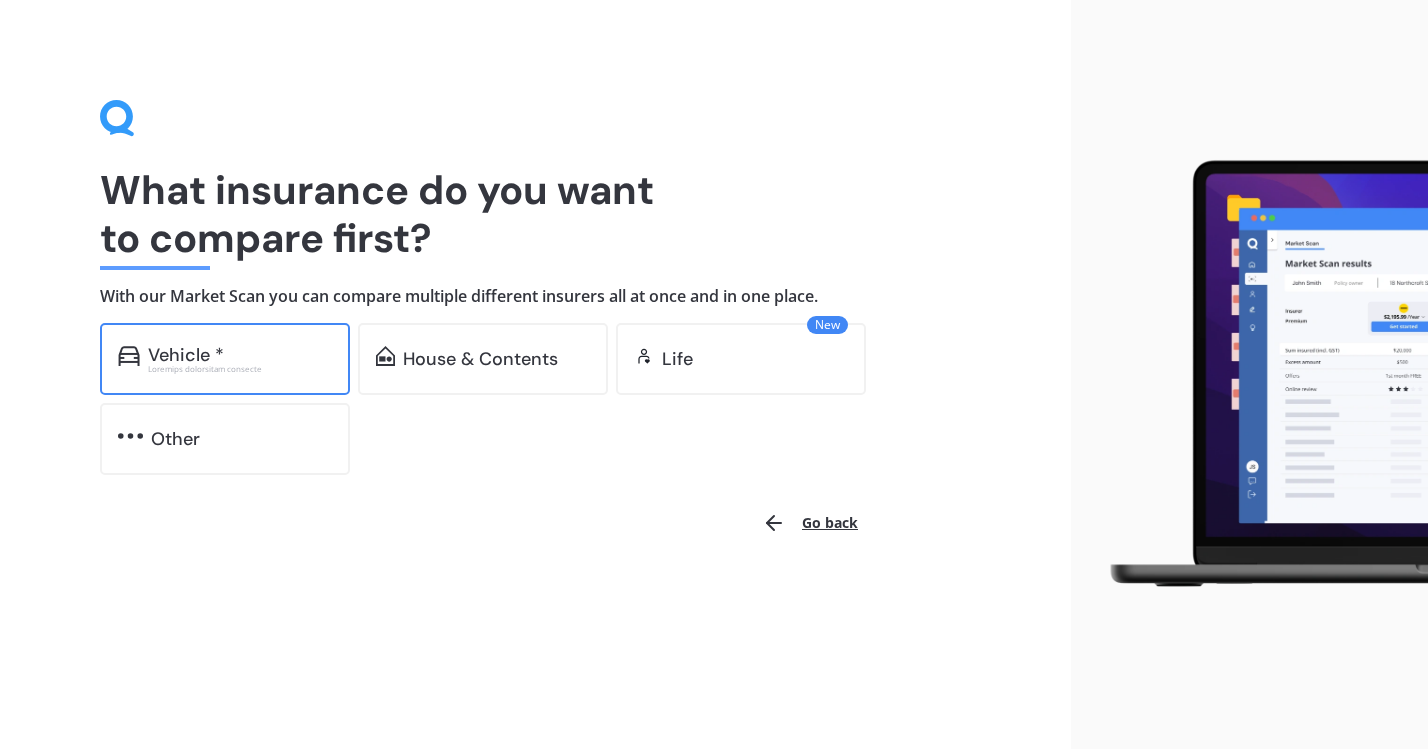 click on "Loremips dolorsitam consecte" at bounding box center (240, 369) 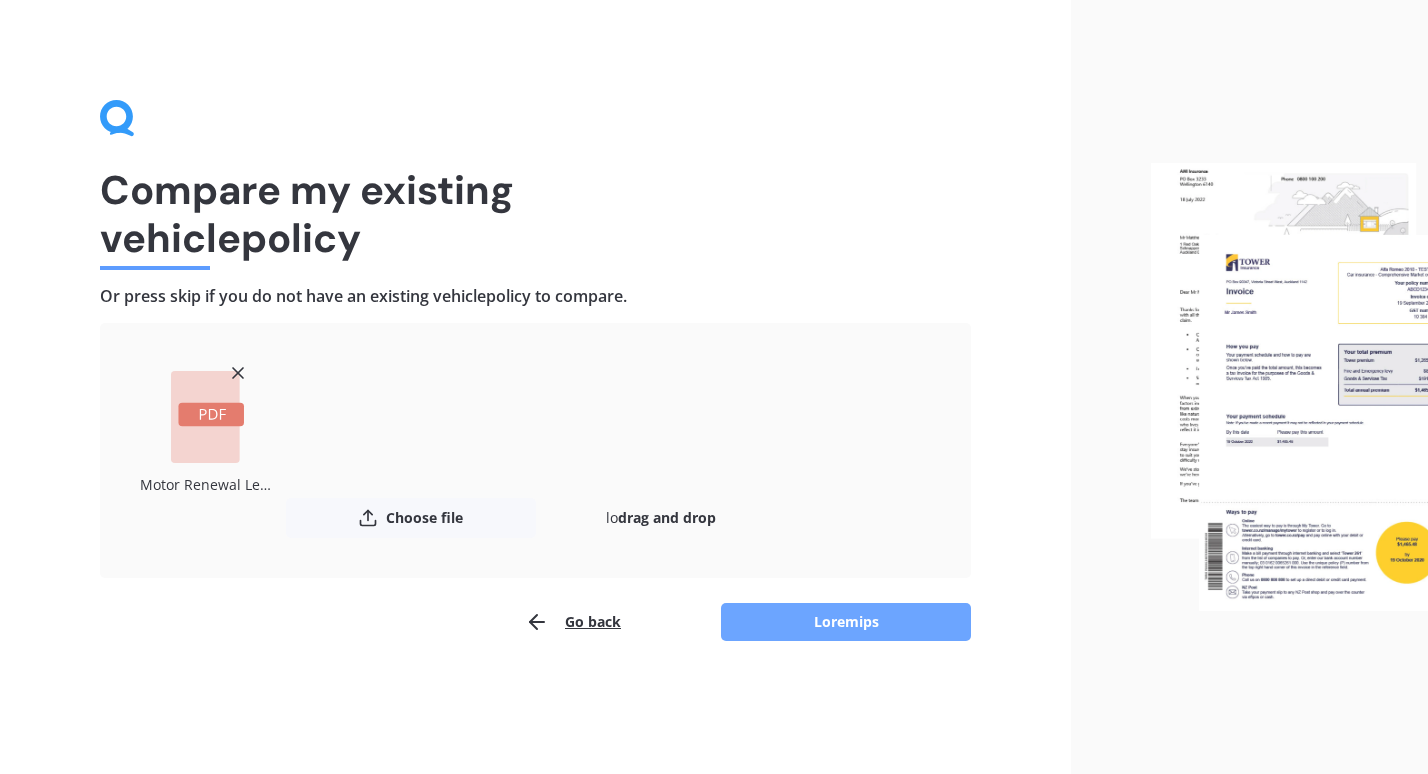 click on "Loremips" at bounding box center (846, 622) 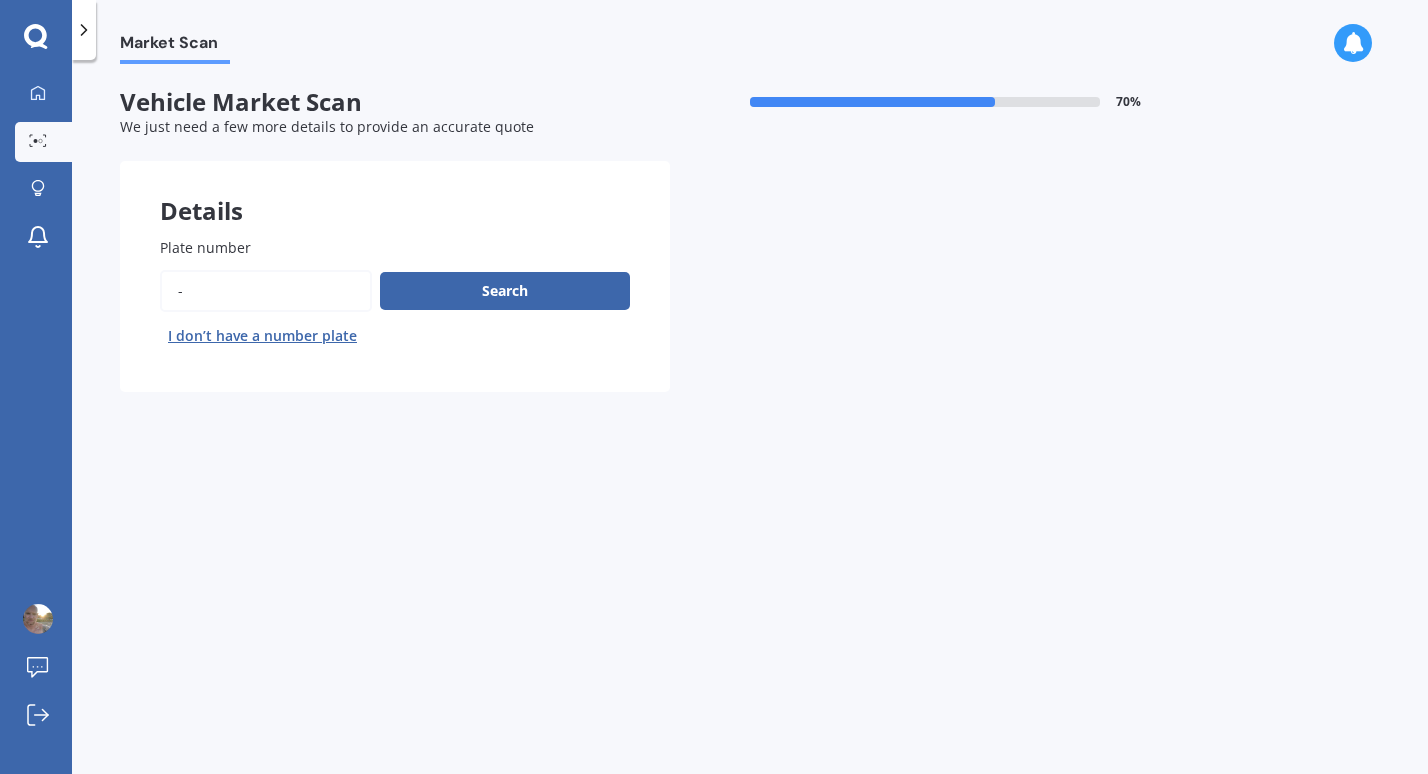 click on "Plate number" at bounding box center (266, 291) 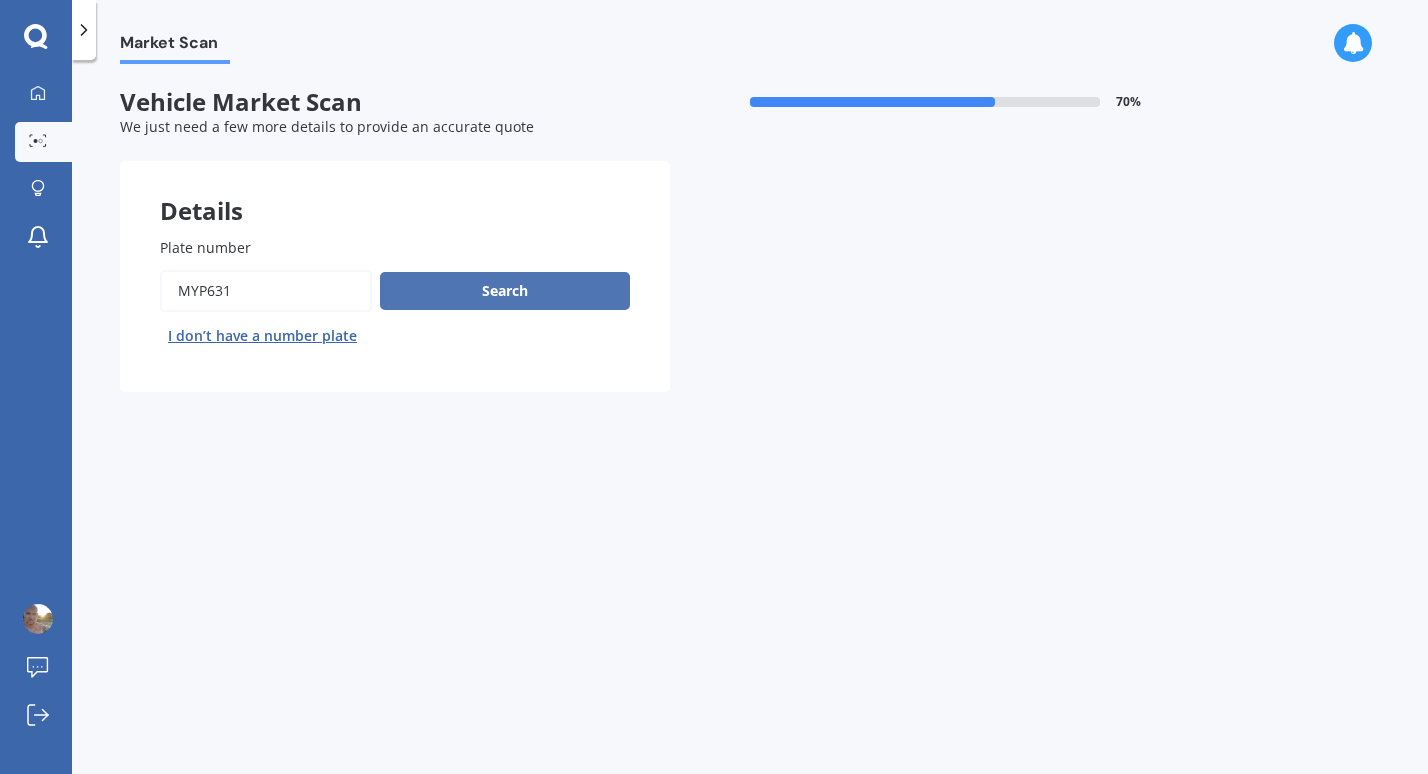 type on "myp631" 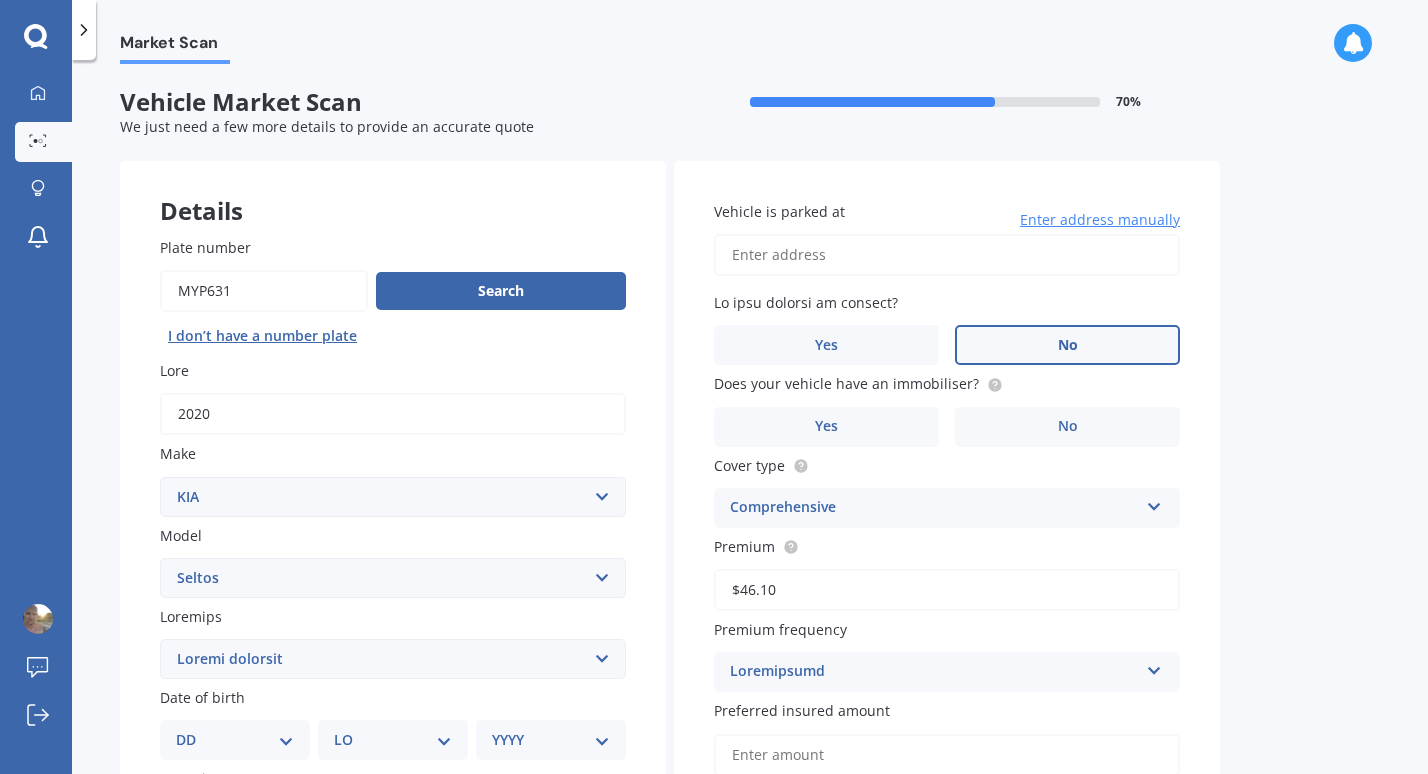 click on "No" at bounding box center [513, 822] 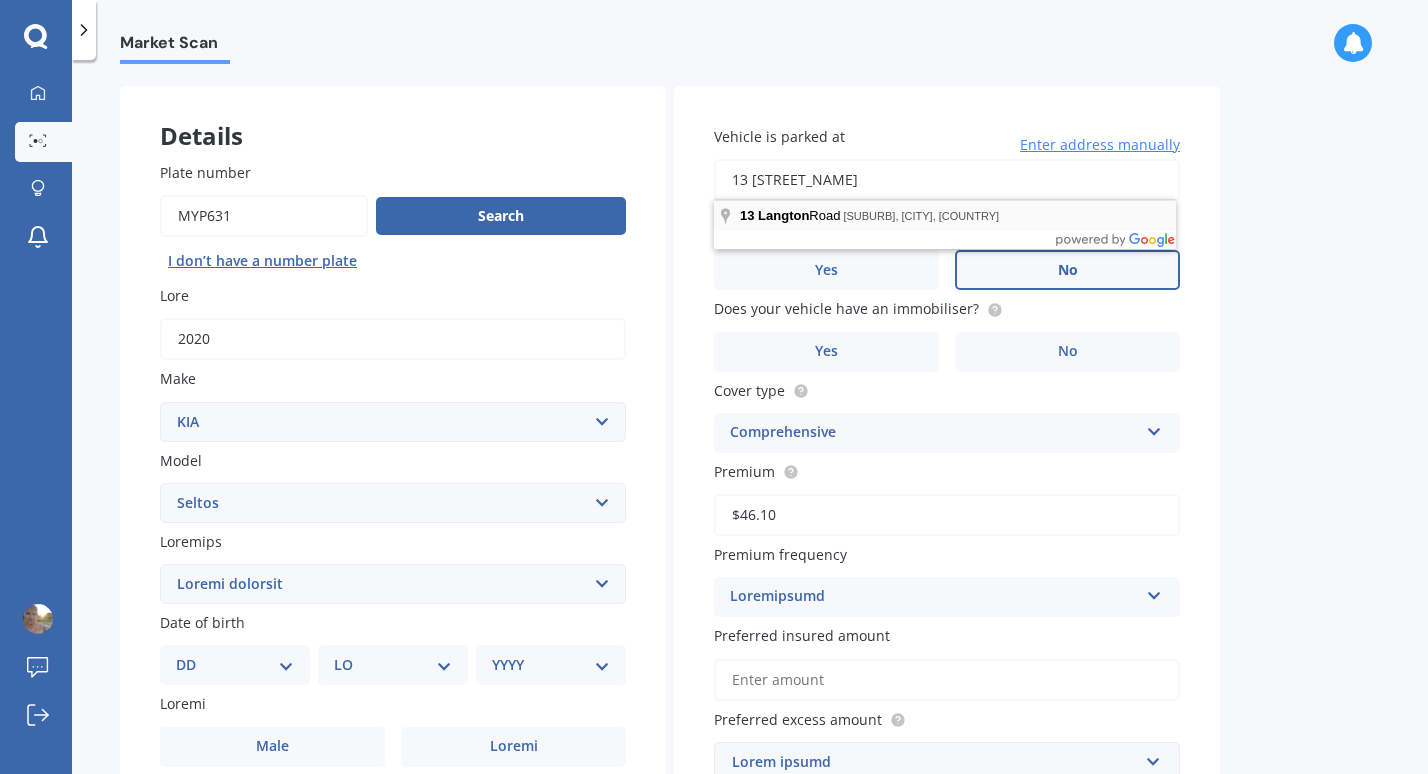 type on "13 [STREET_NAME]" 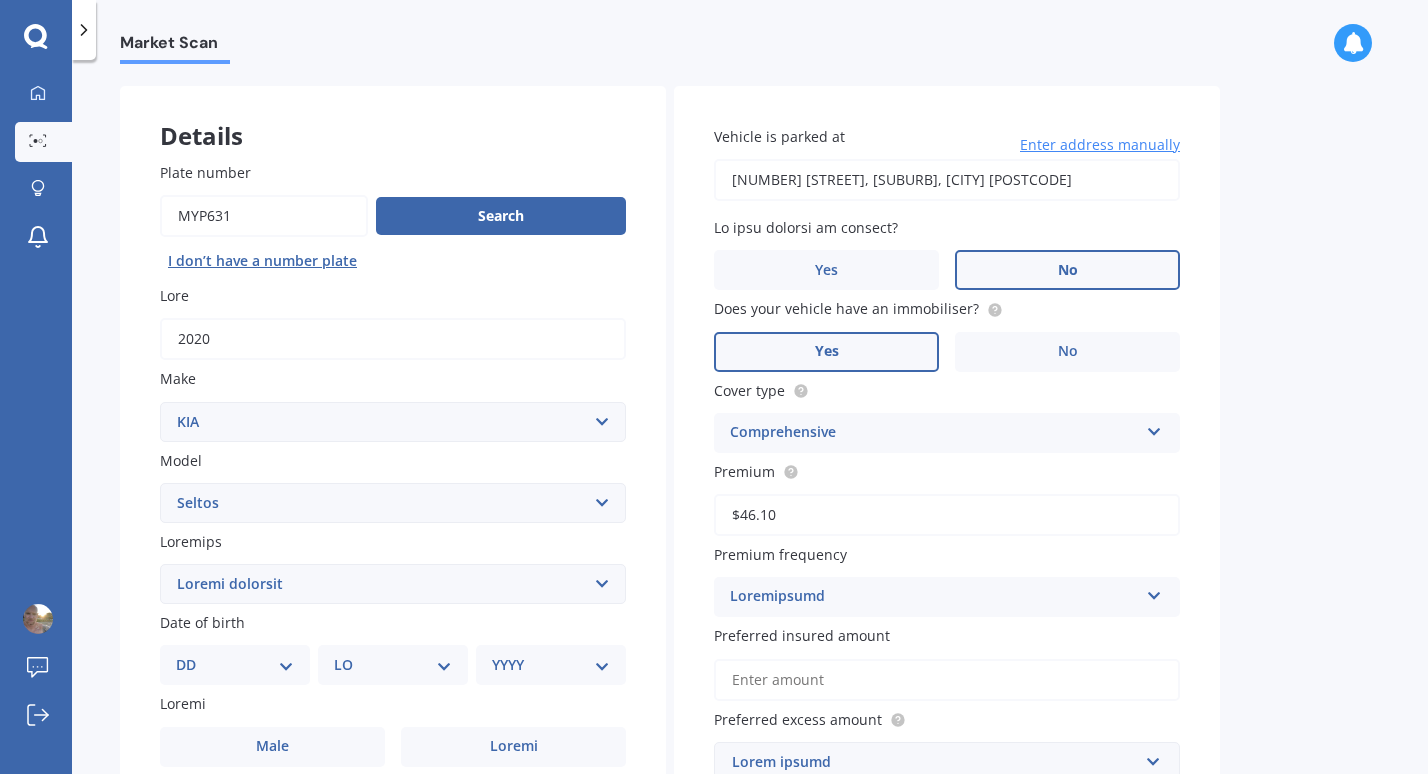 click on "Yes" at bounding box center (272, 747) 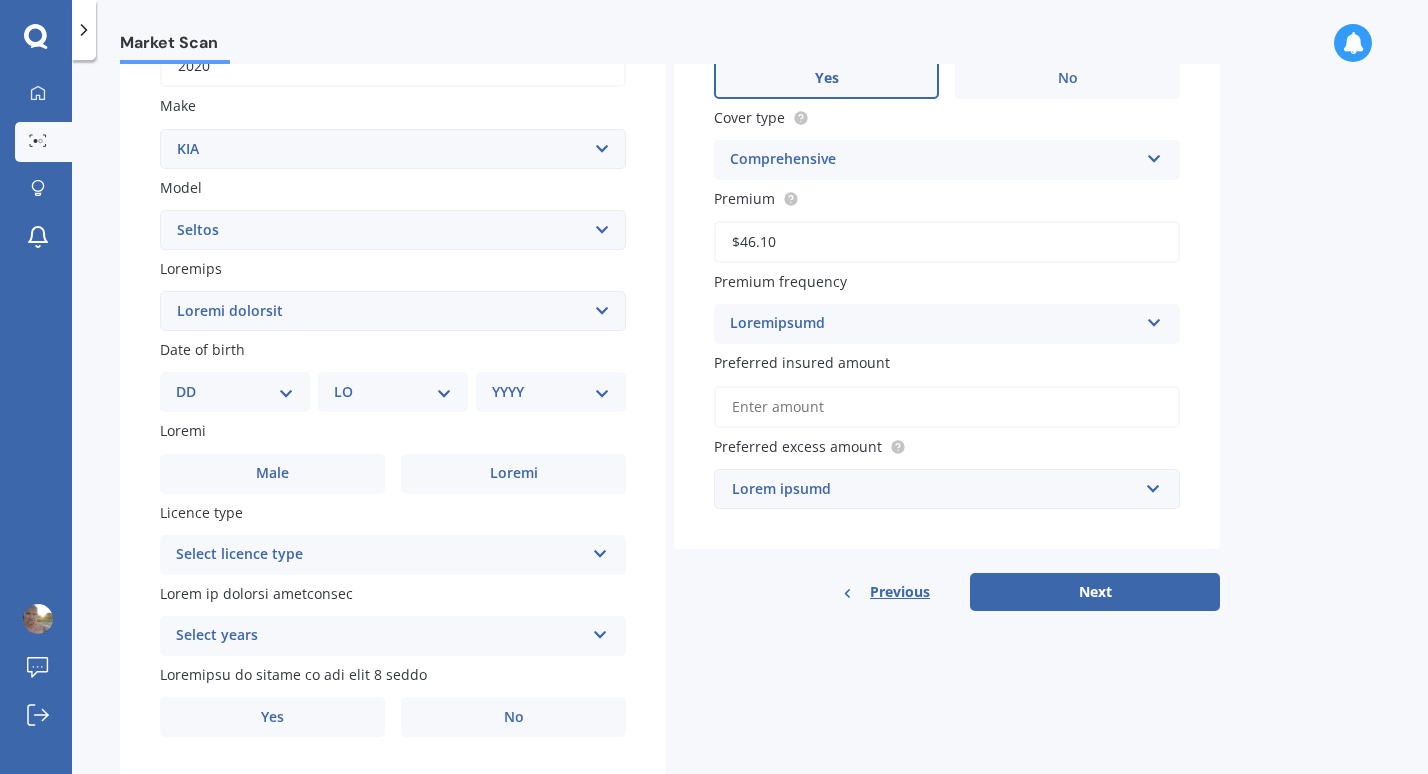 scroll, scrollTop: 349, scrollLeft: 0, axis: vertical 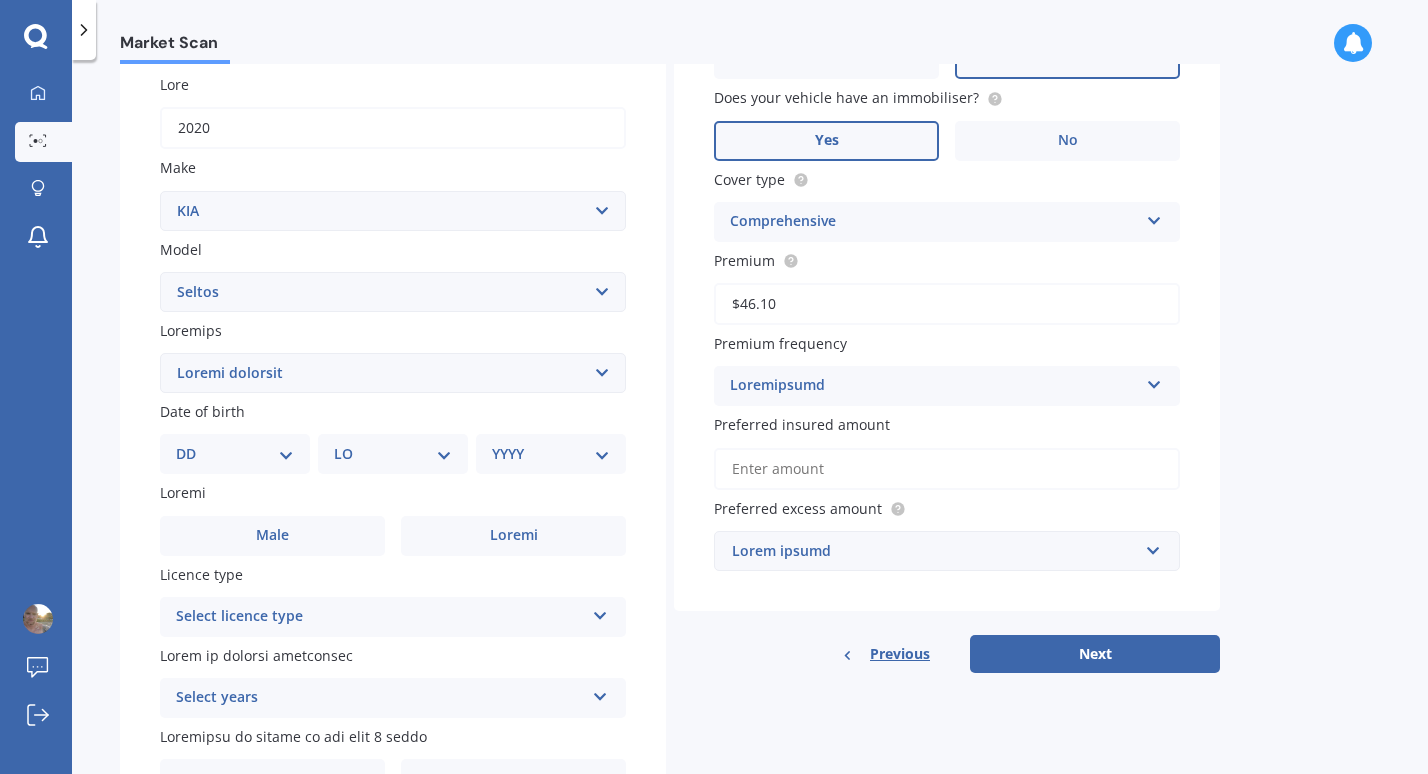 select on "06" 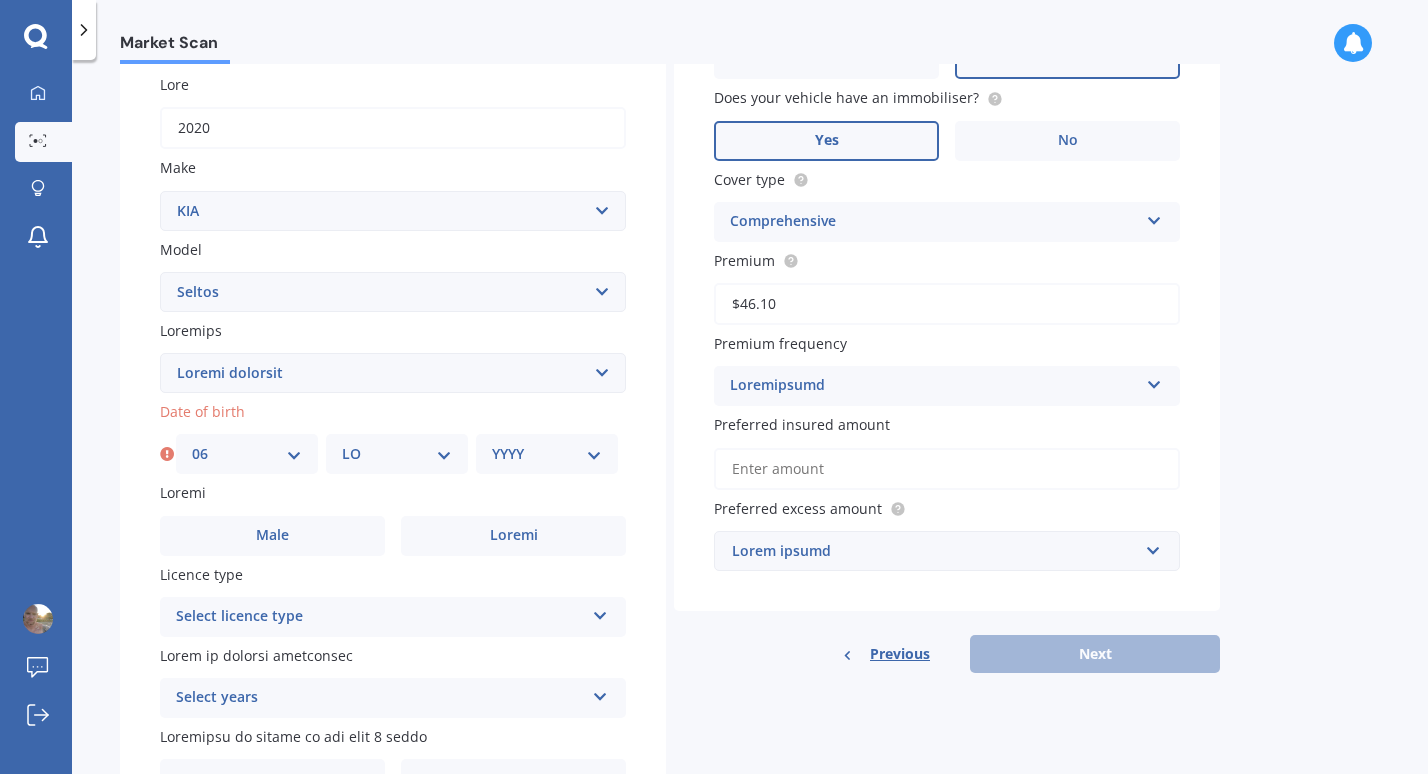 select on "09" 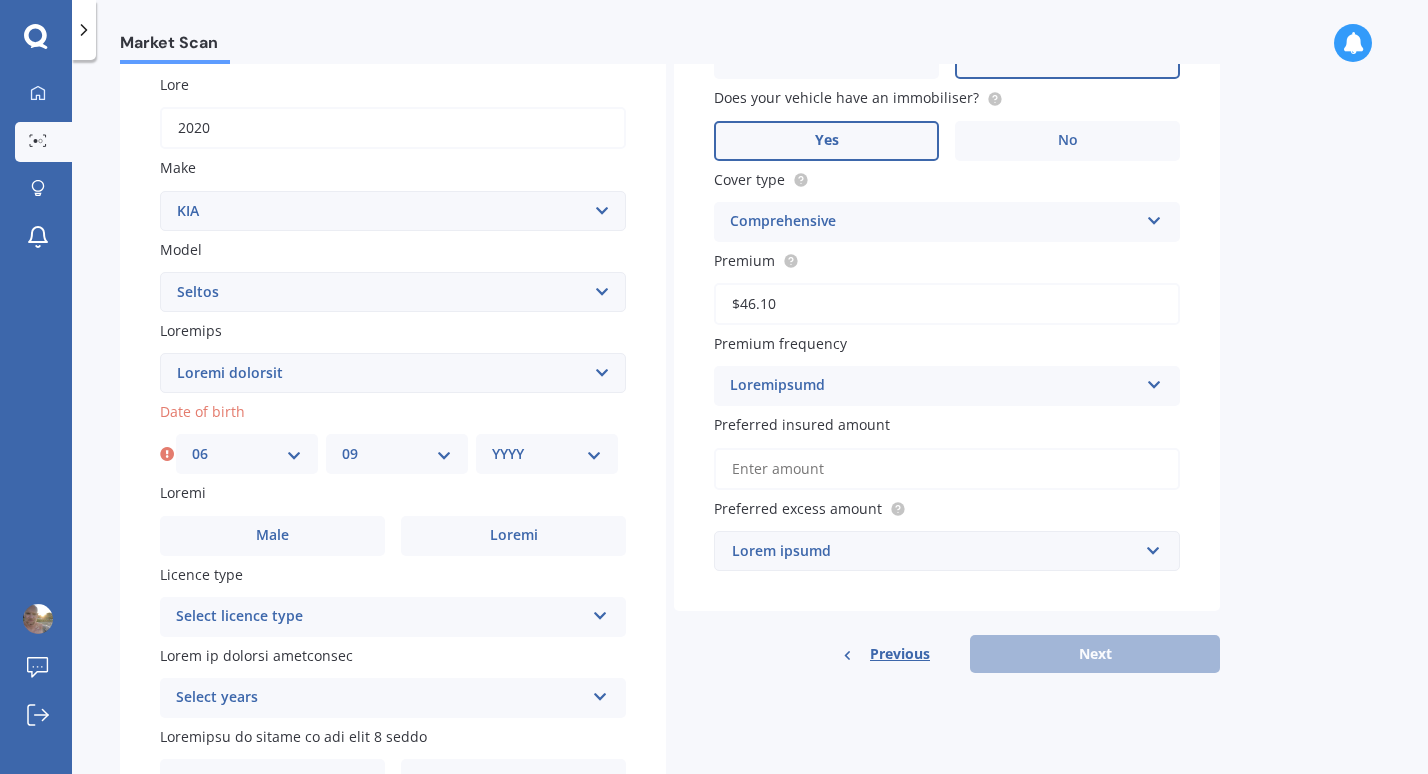 select on "1980" 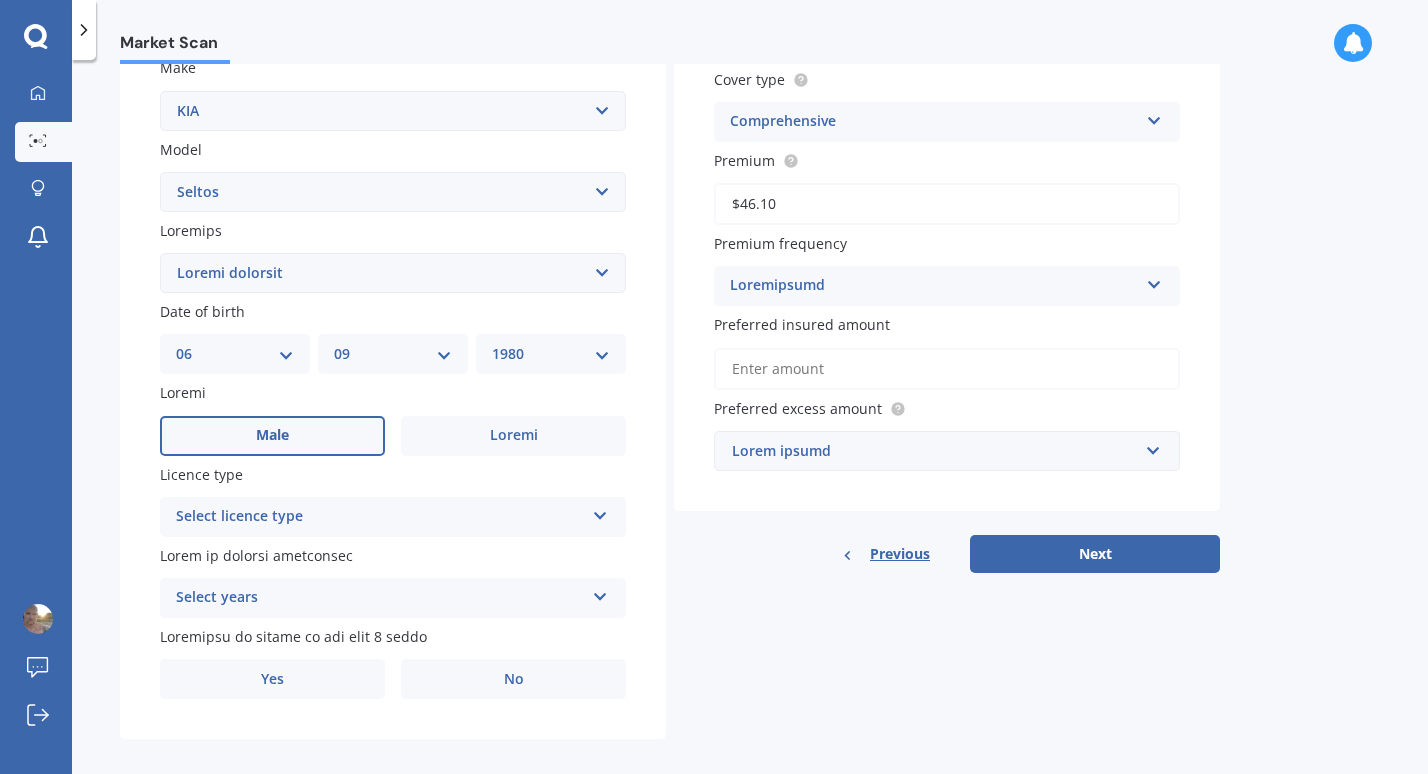 scroll, scrollTop: 387, scrollLeft: 0, axis: vertical 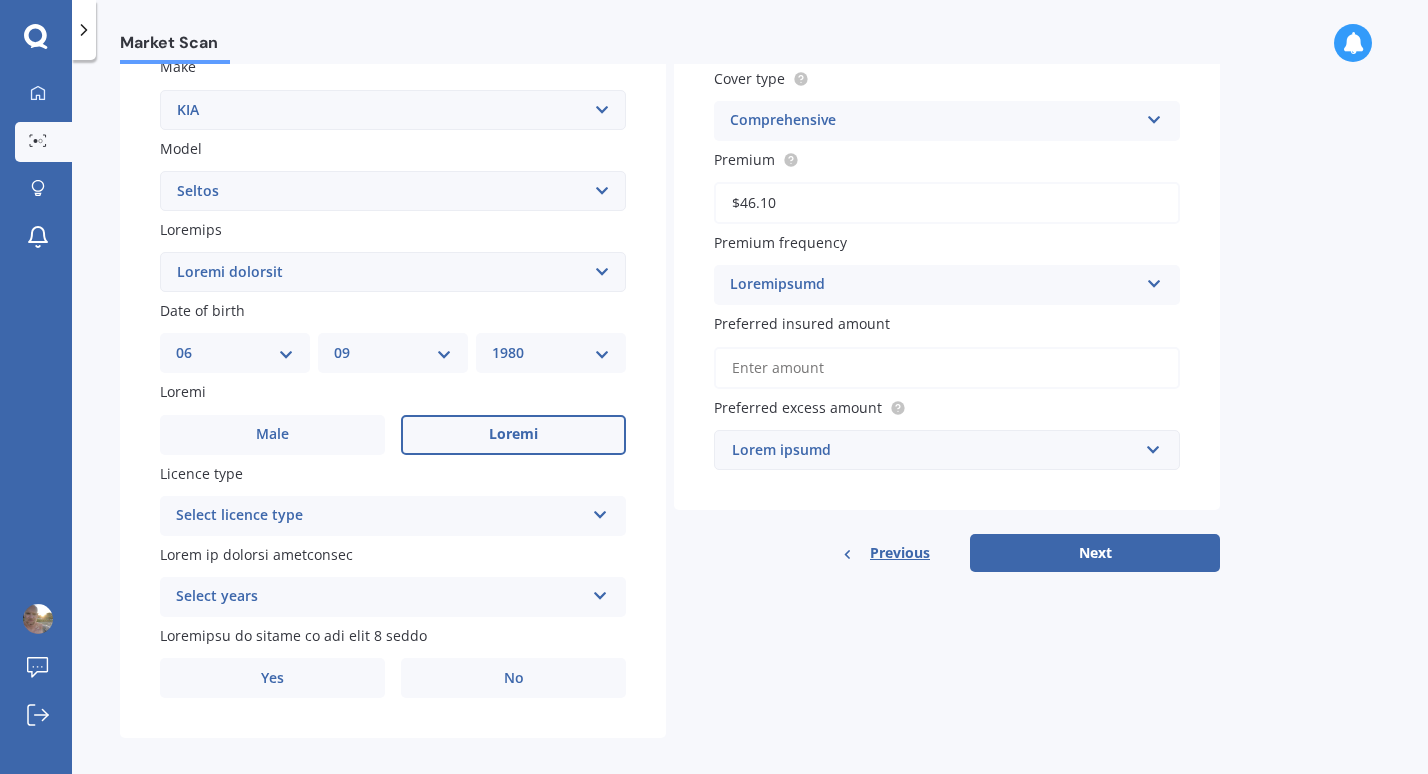click on "Loremi" at bounding box center [513, 435] 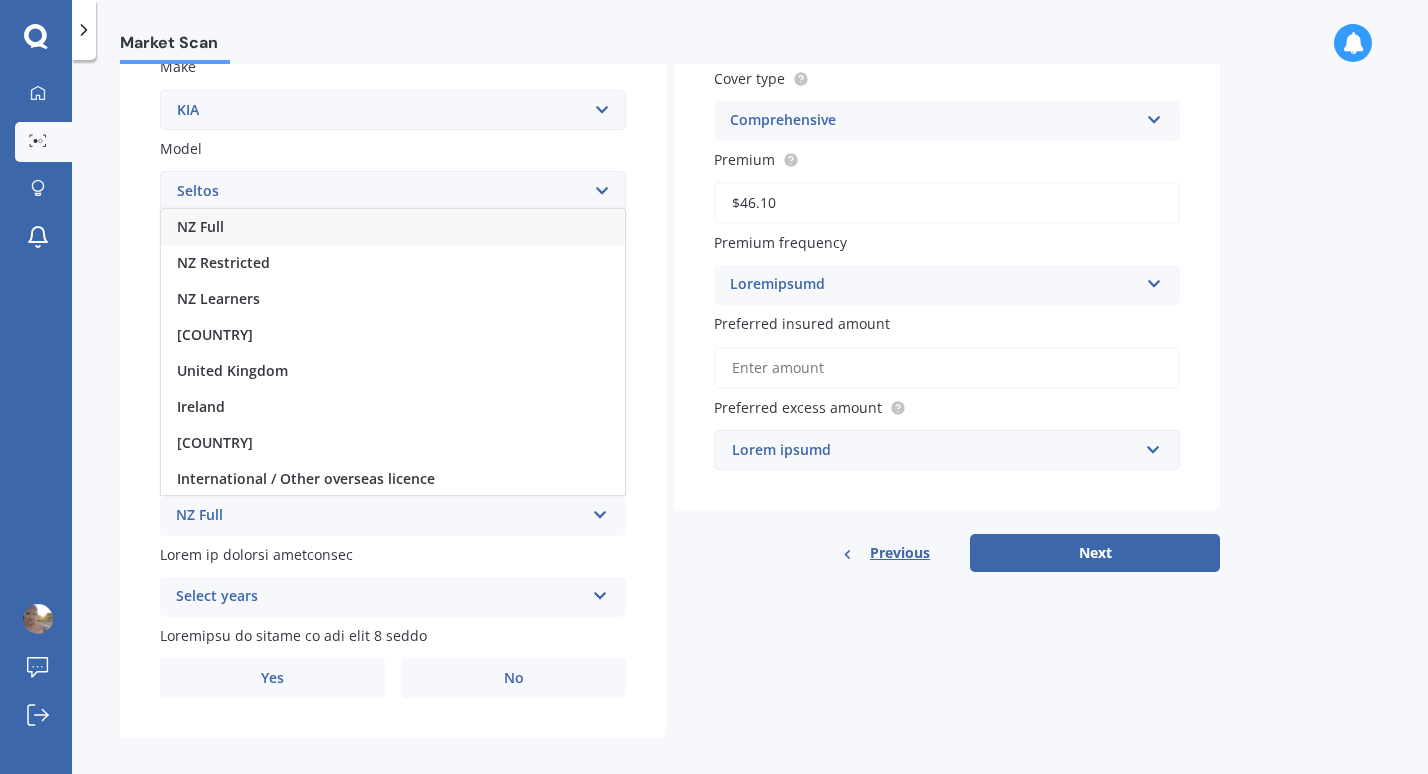 click on "NZ Full" at bounding box center [393, 227] 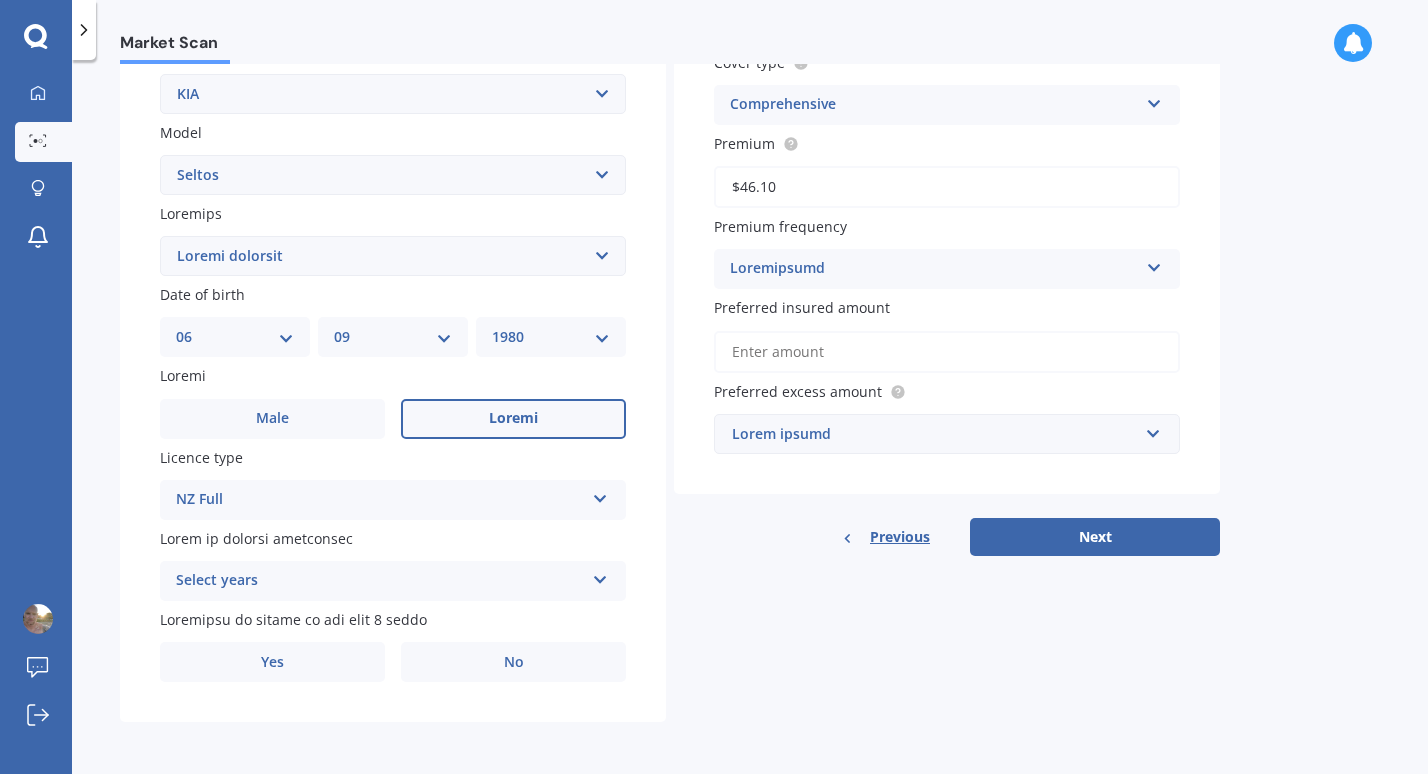 scroll, scrollTop: 396, scrollLeft: 0, axis: vertical 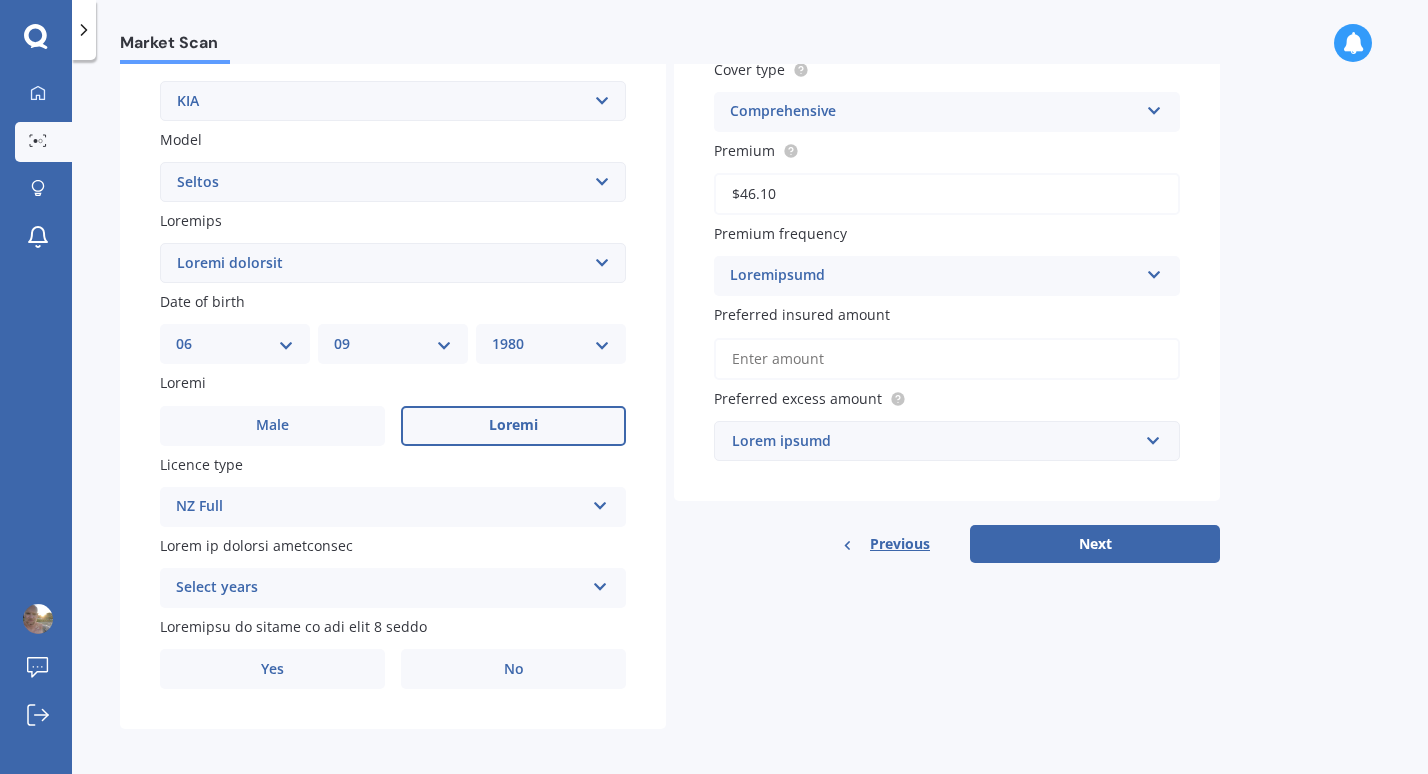 click on "Select years" at bounding box center (380, 588) 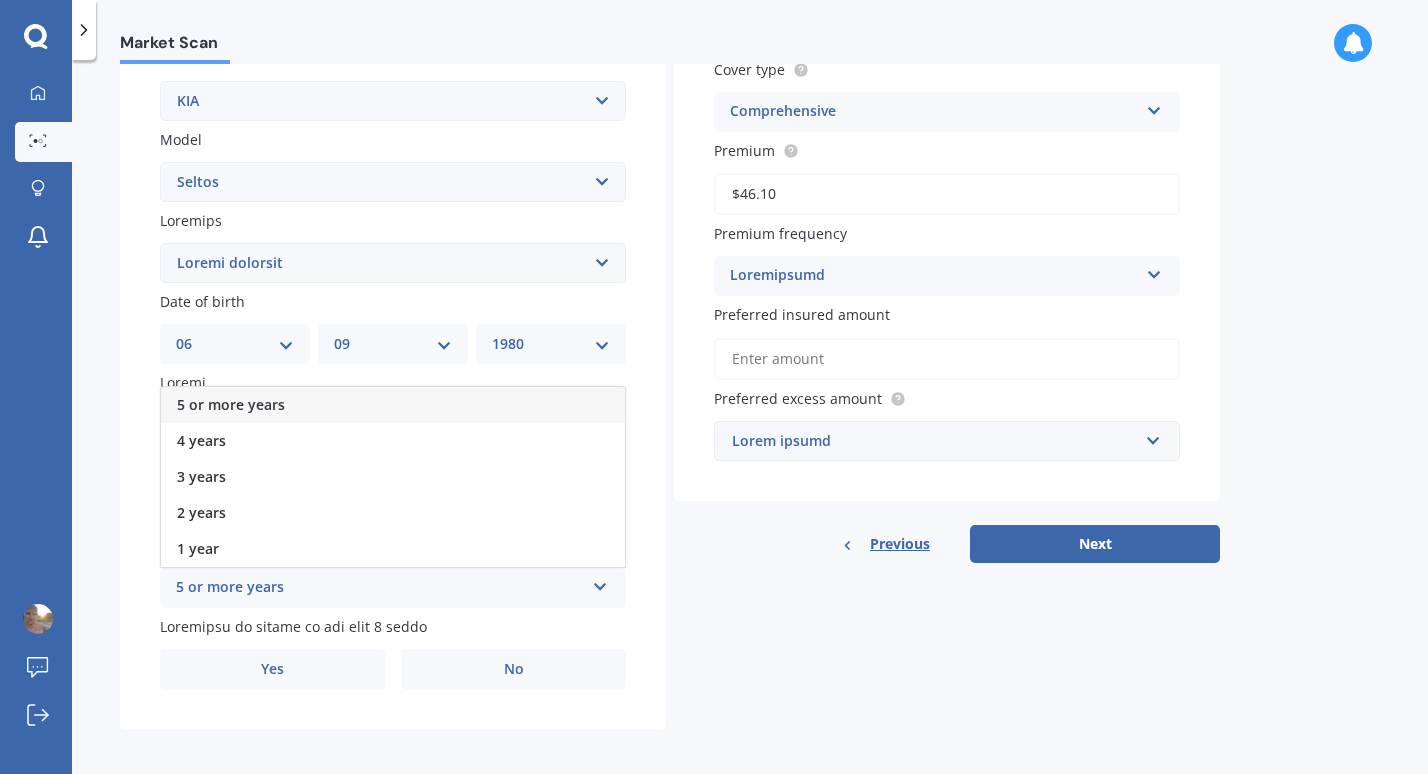 click on "5 or more years" at bounding box center (393, 405) 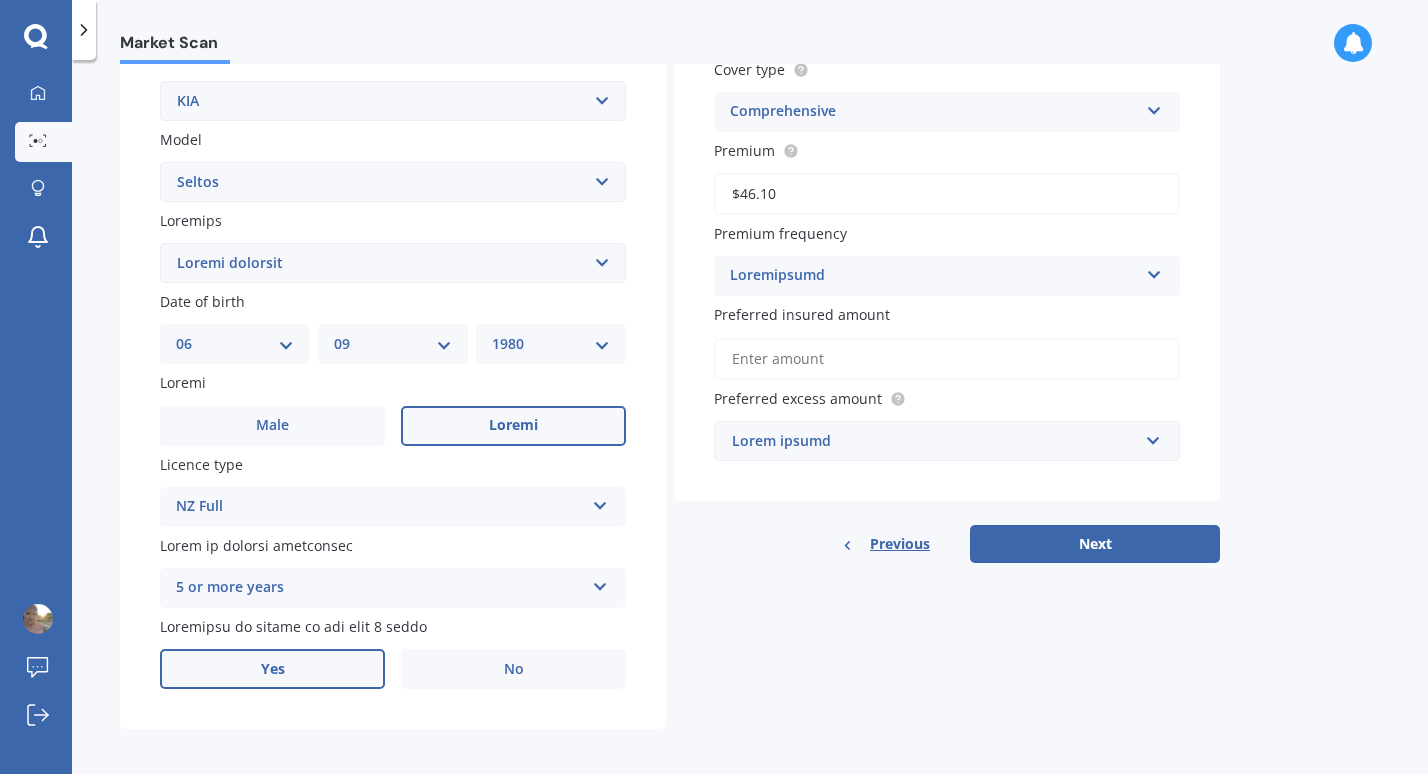 click on "Yes" at bounding box center [272, 425] 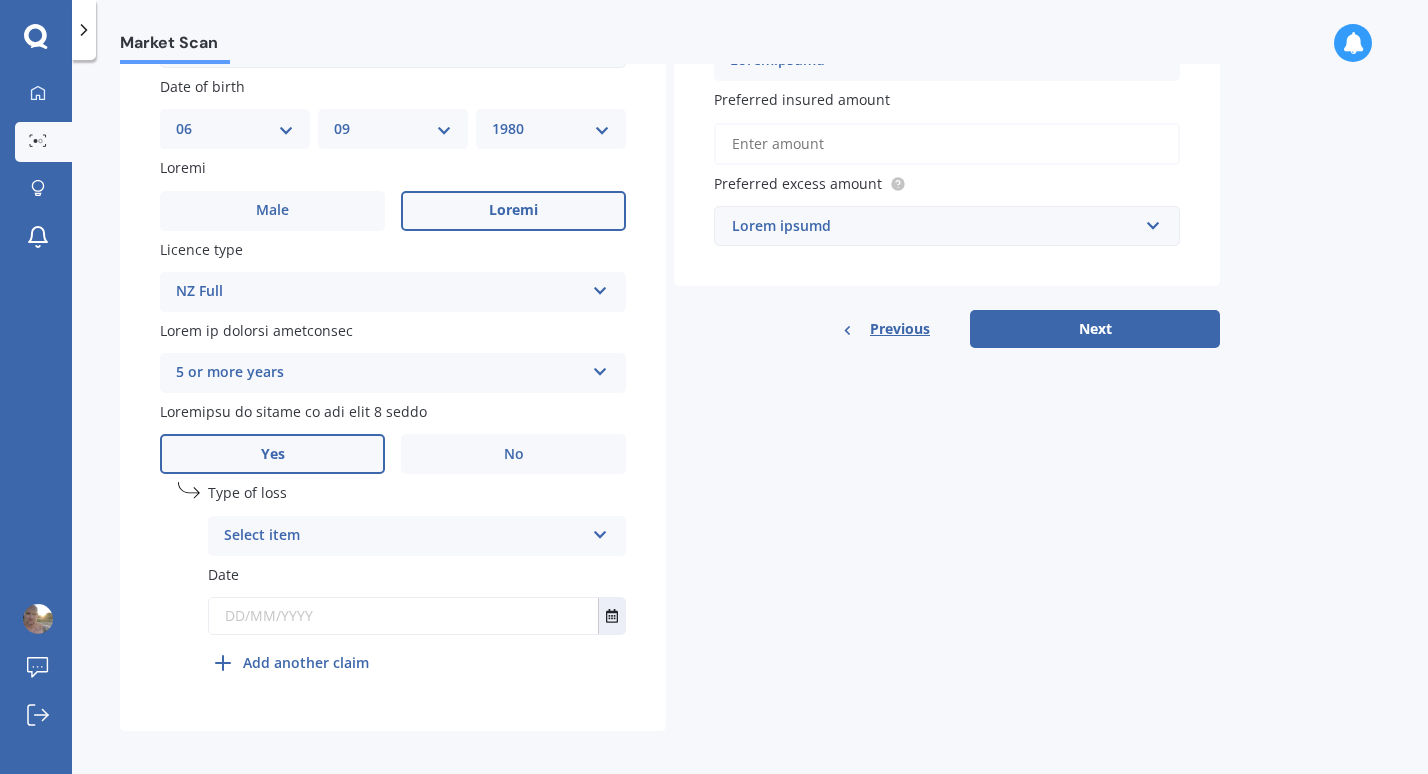 scroll, scrollTop: 610, scrollLeft: 0, axis: vertical 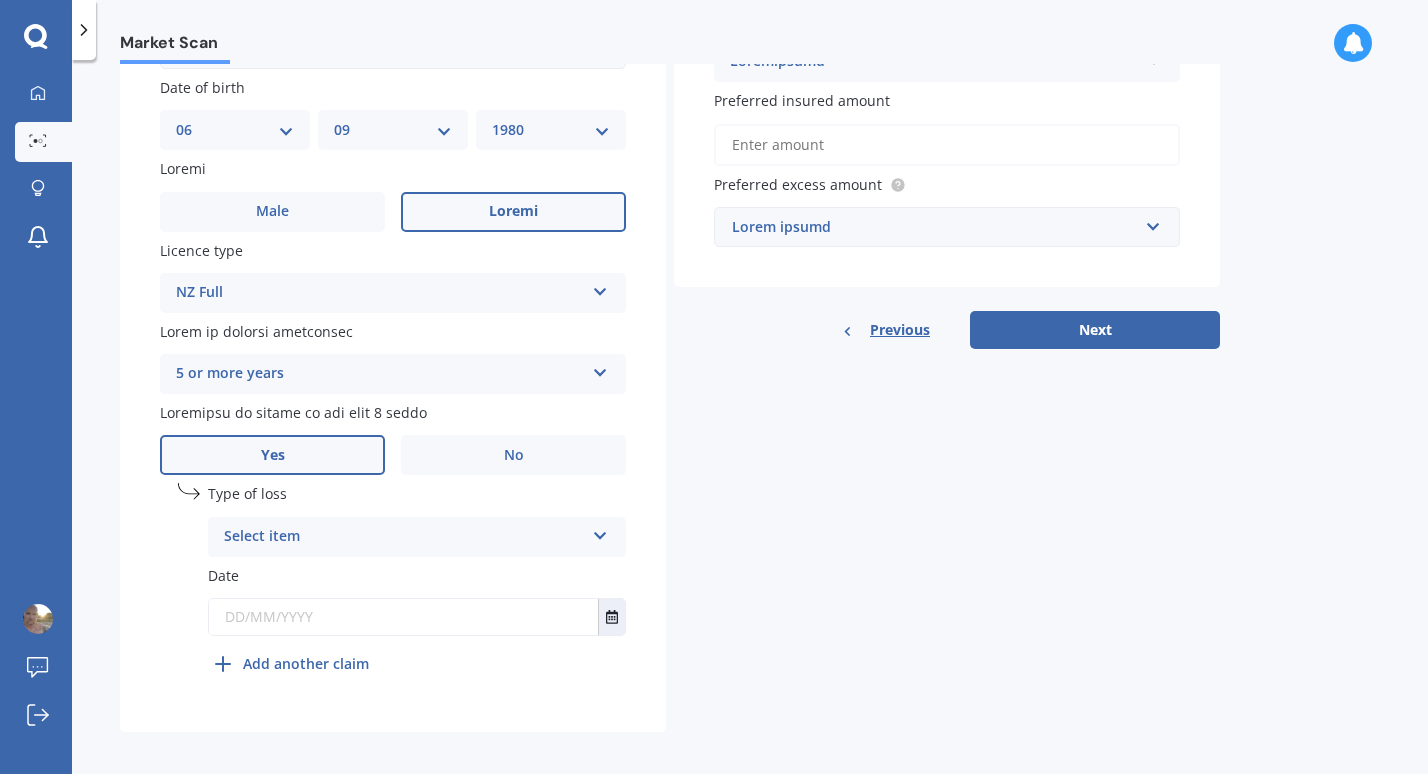 click at bounding box center (600, 532) 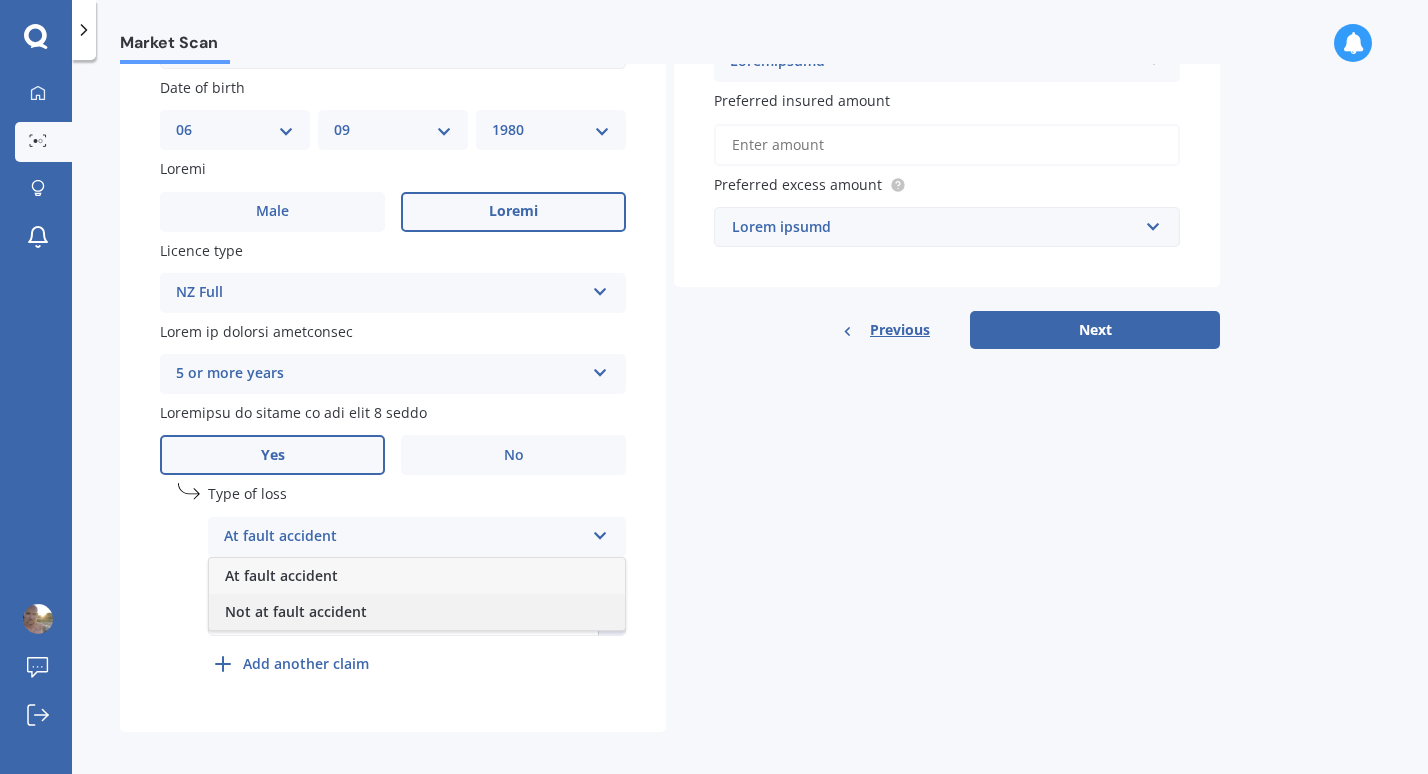 click on "Not at fault accident" at bounding box center (281, 575) 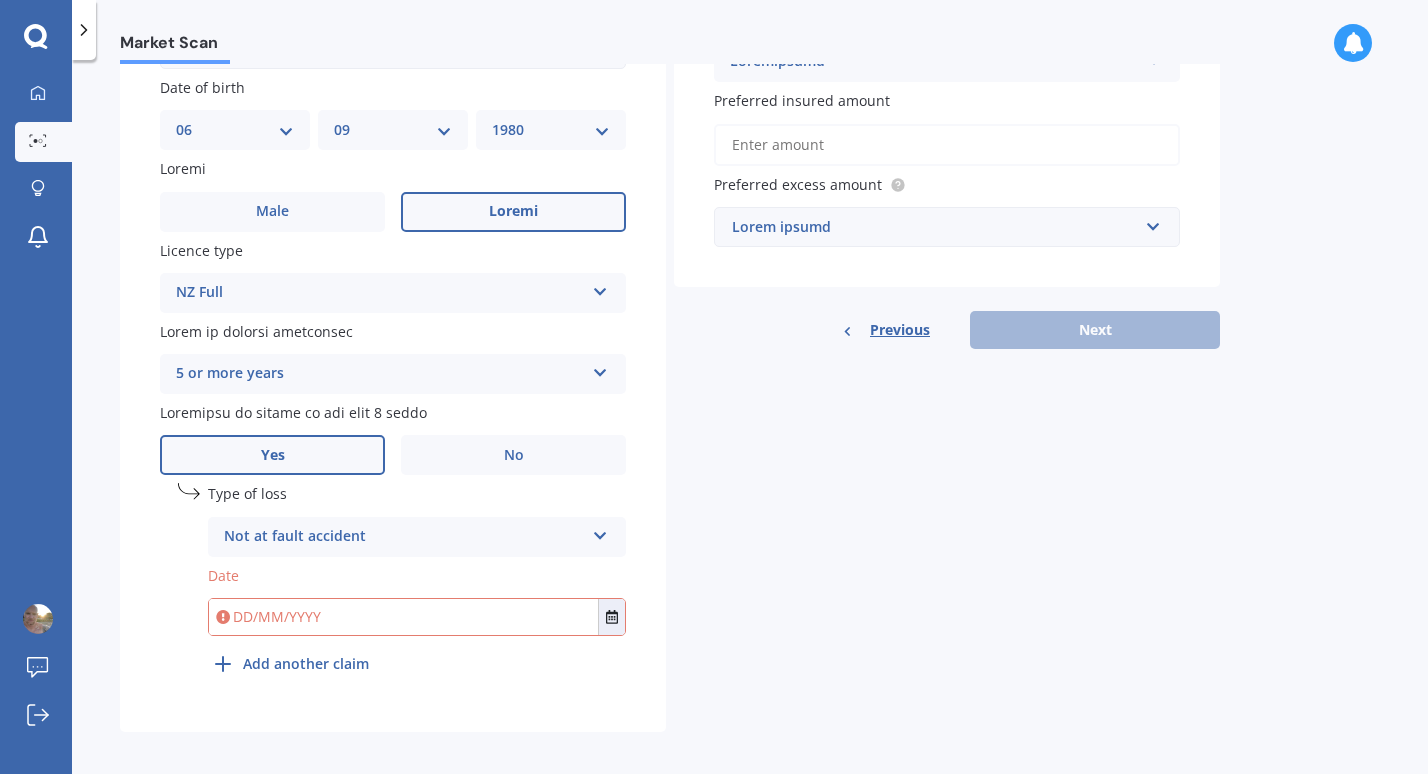 click at bounding box center (403, 617) 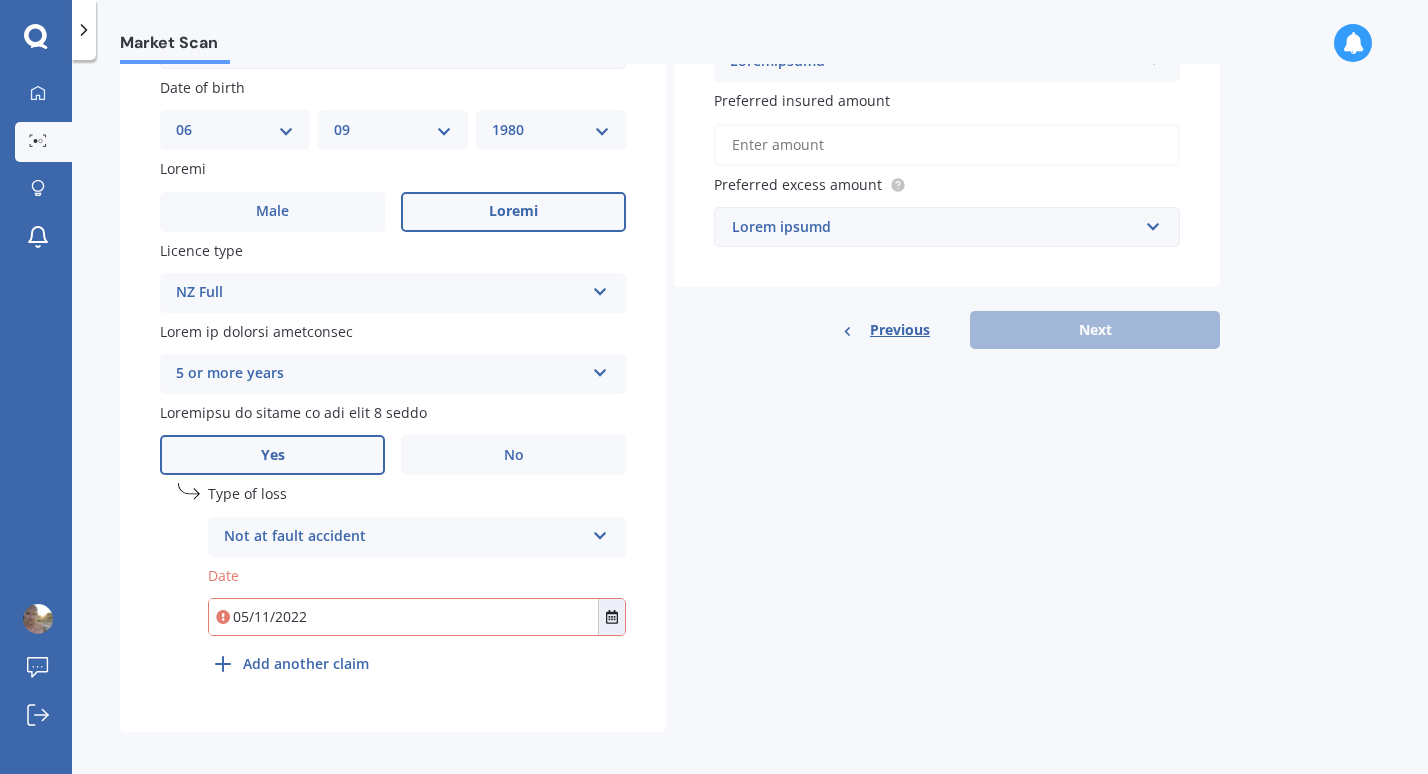 scroll, scrollTop: 0, scrollLeft: 0, axis: both 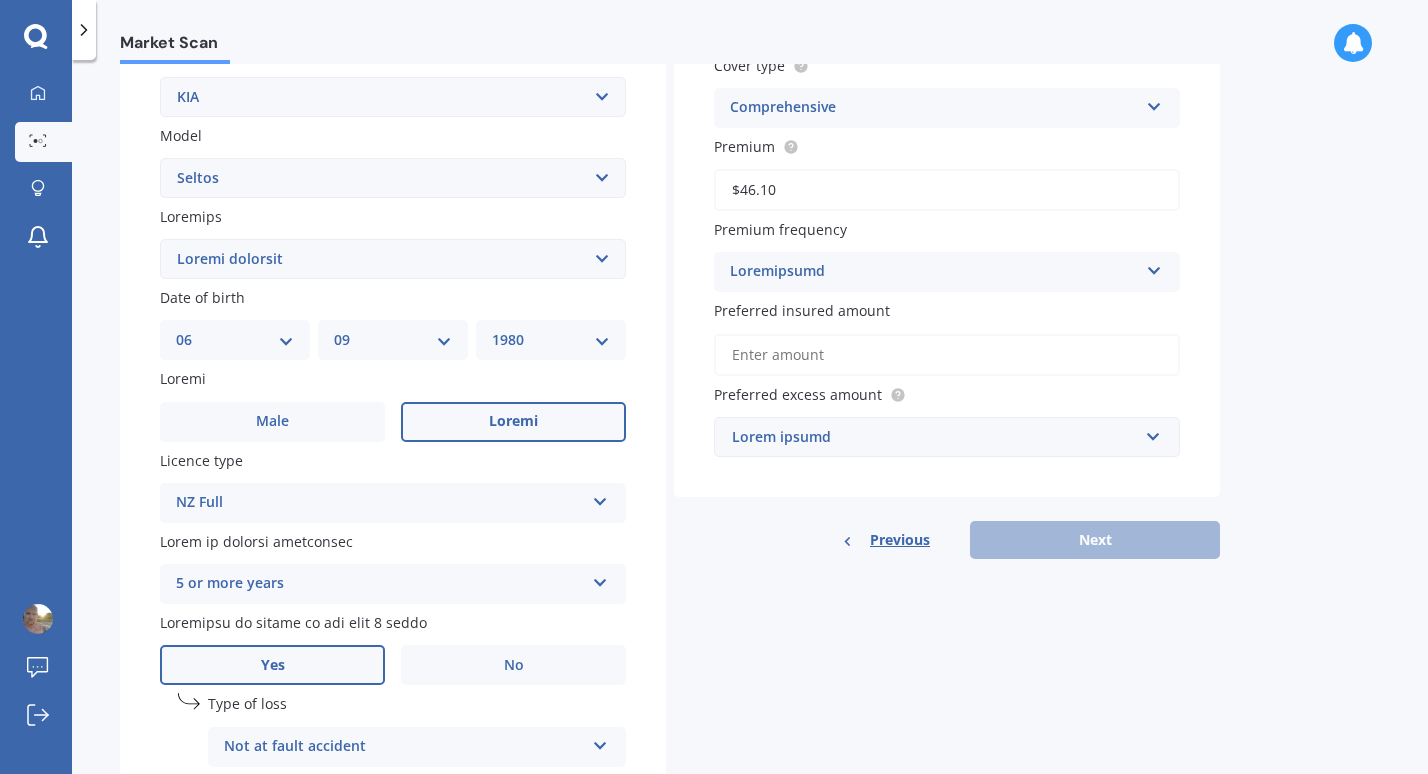 type on "05/11/2022" 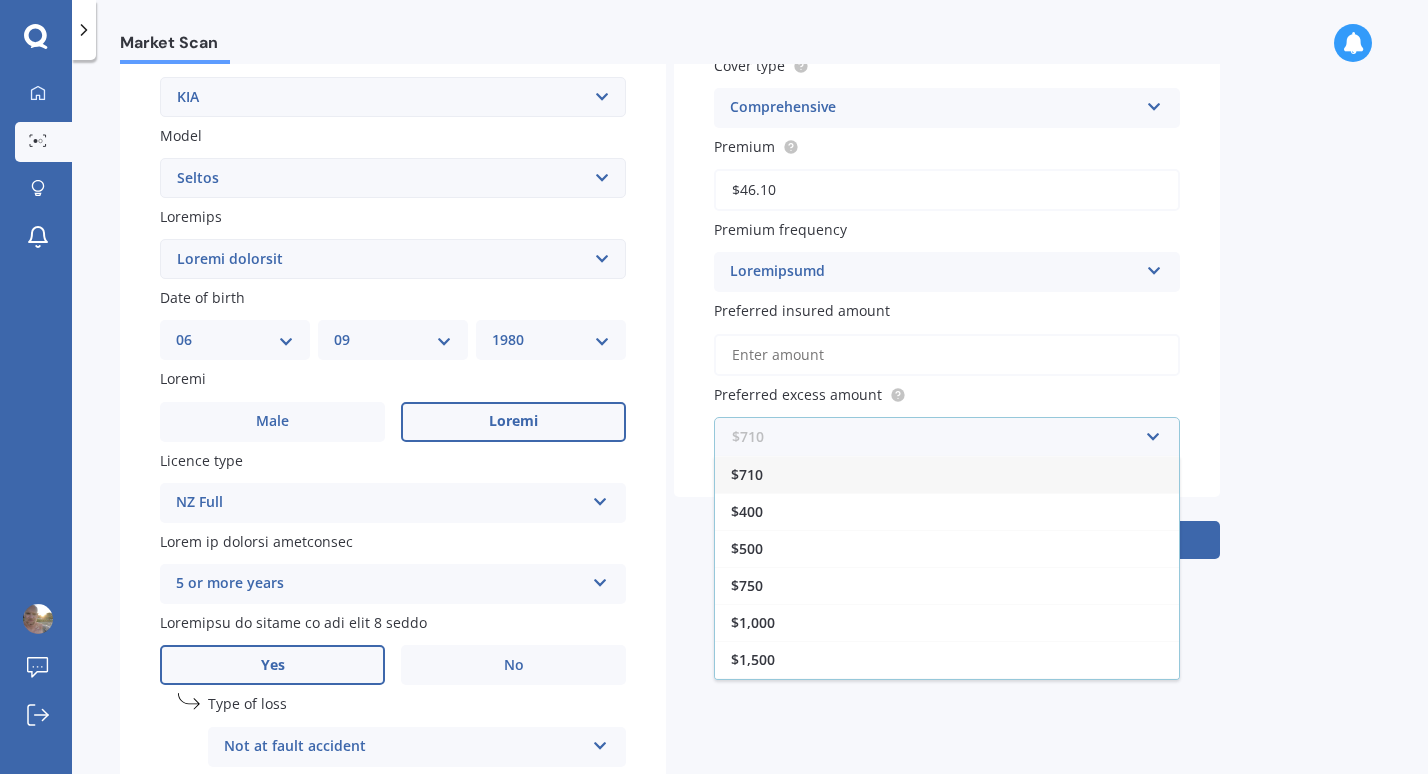 click at bounding box center [940, 437] 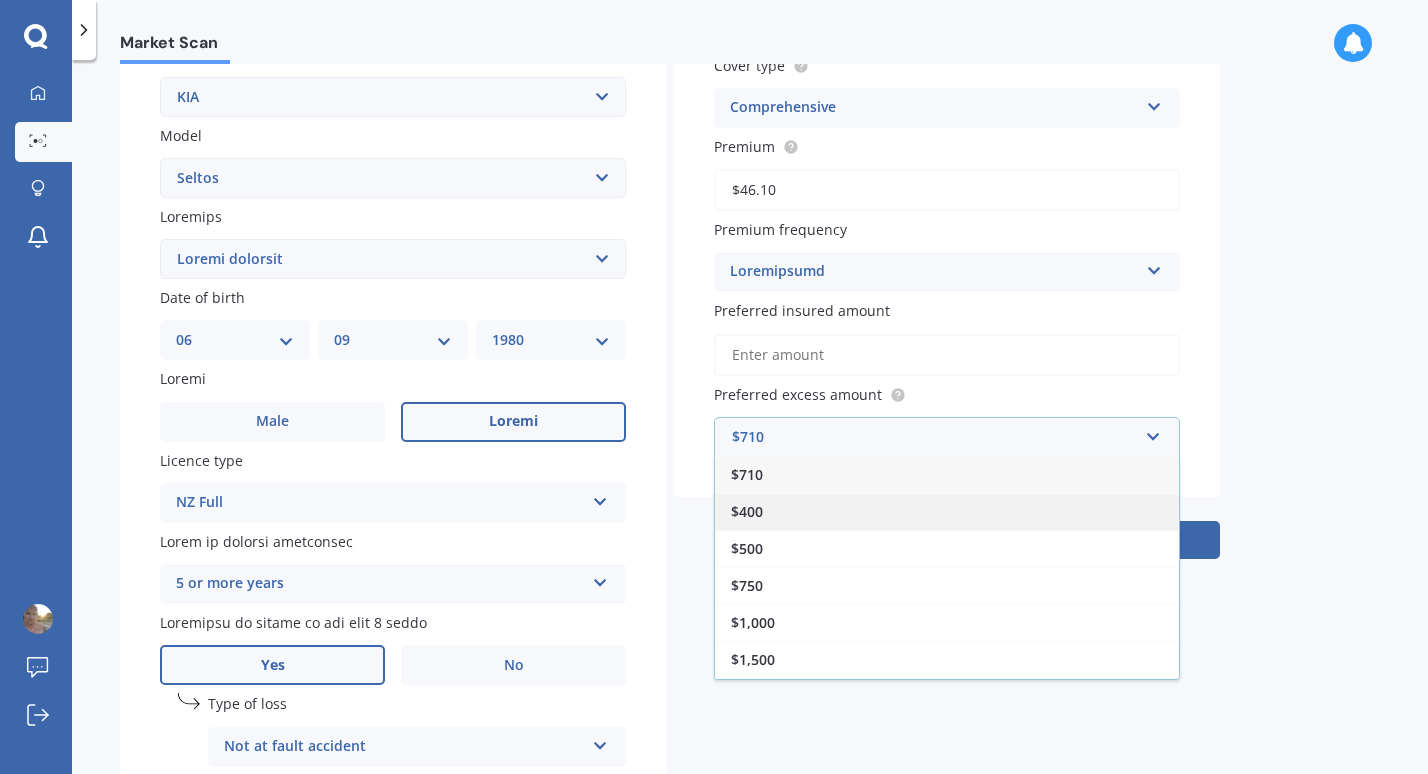 click on "$400" at bounding box center [747, 474] 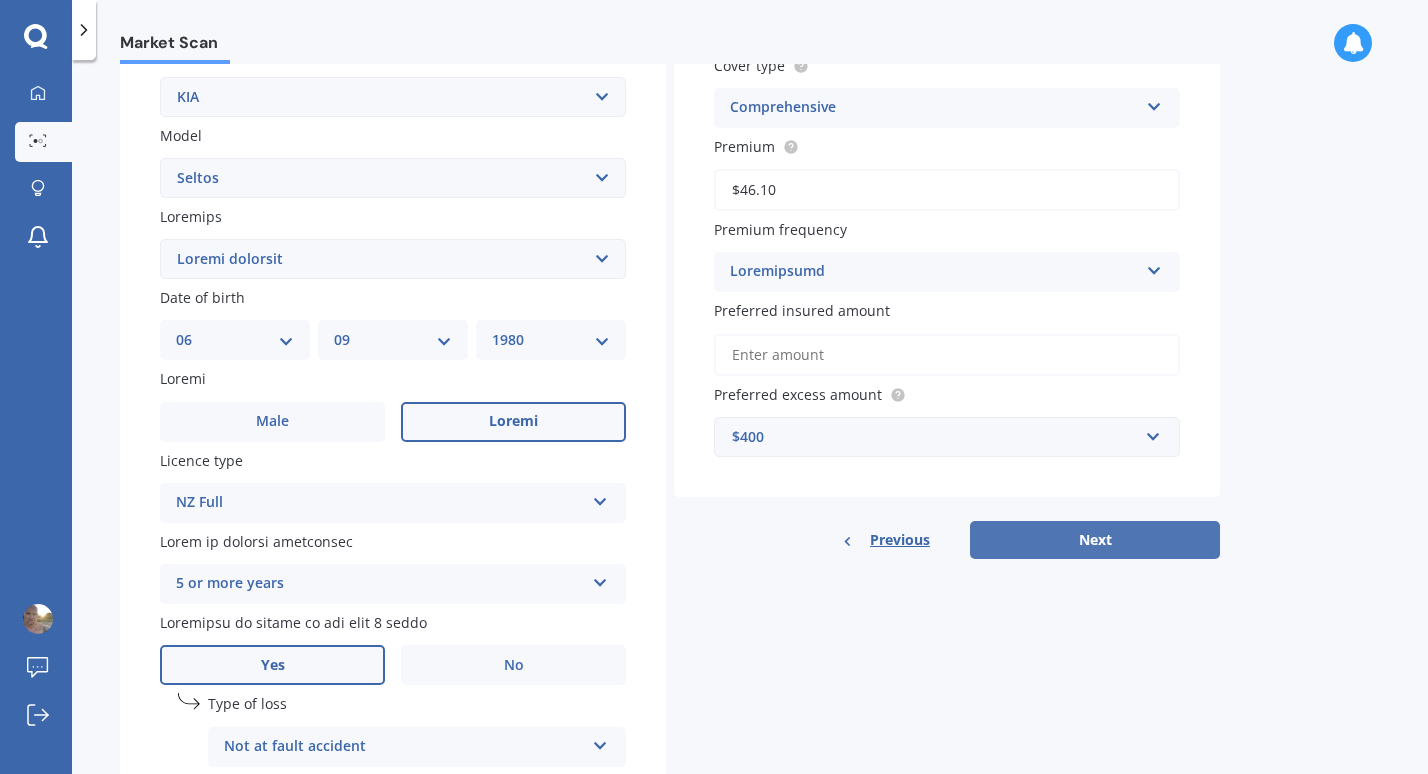 click on "Next" at bounding box center (1095, 540) 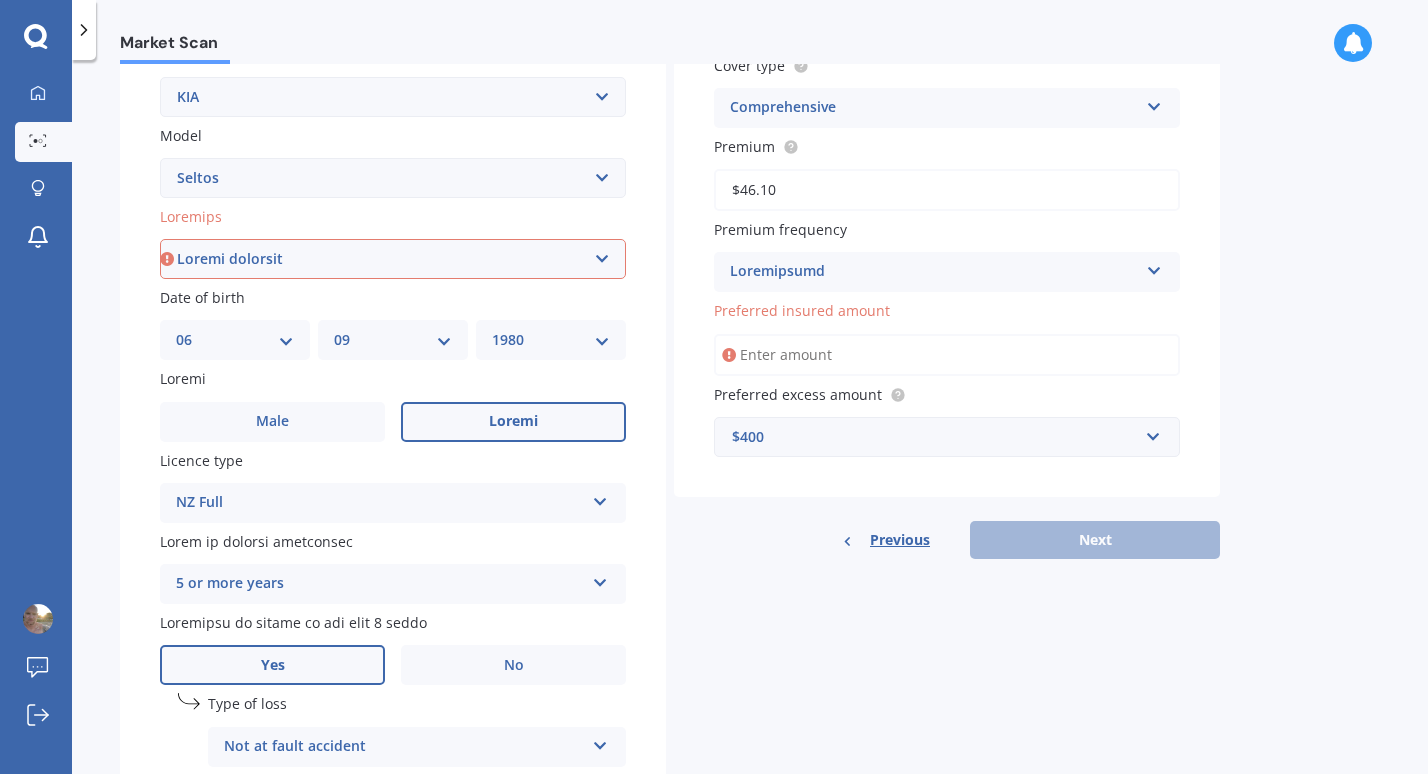 click on "Preferred insured amount" at bounding box center [947, 355] 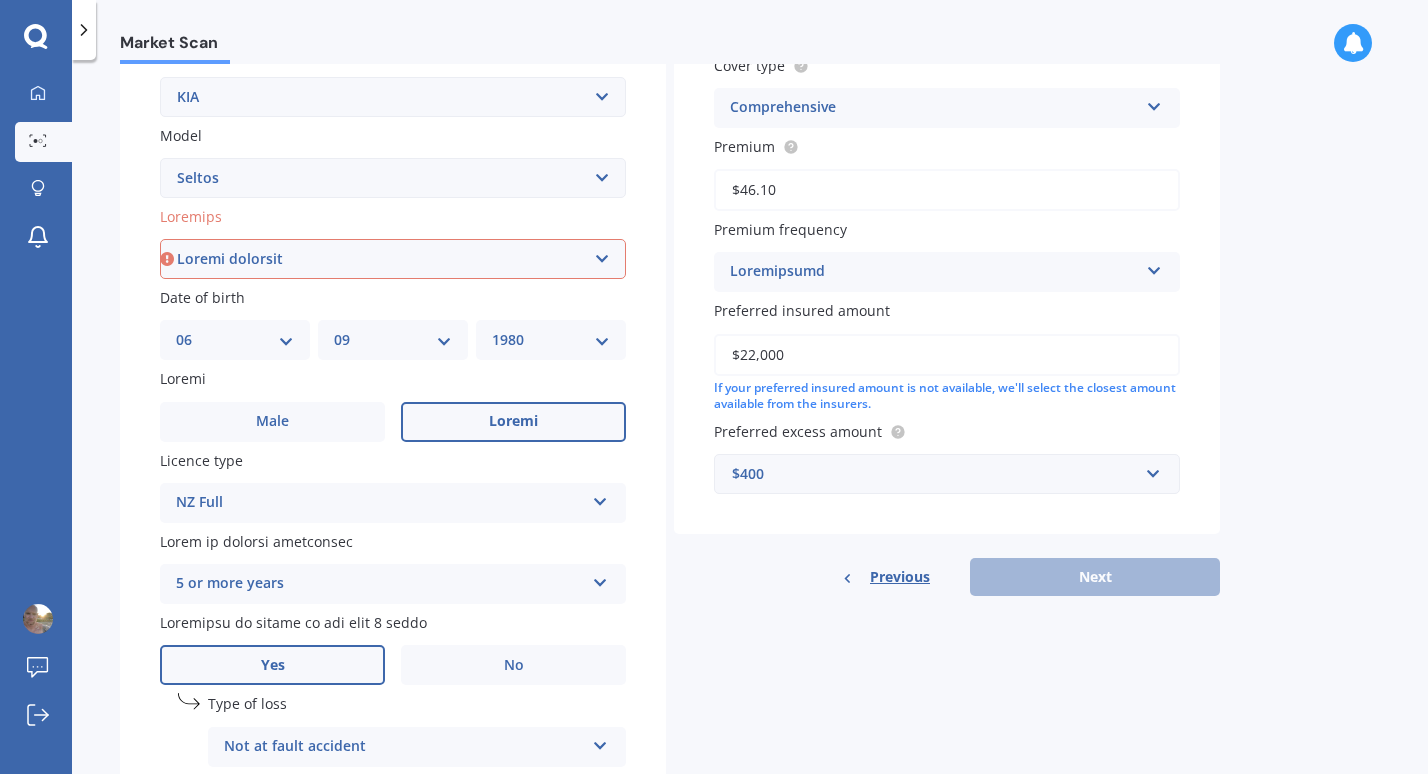 click on "$22,000 If your preferred insured amount is not available, we'll select the closest amount available from the insurers." at bounding box center [947, 190] 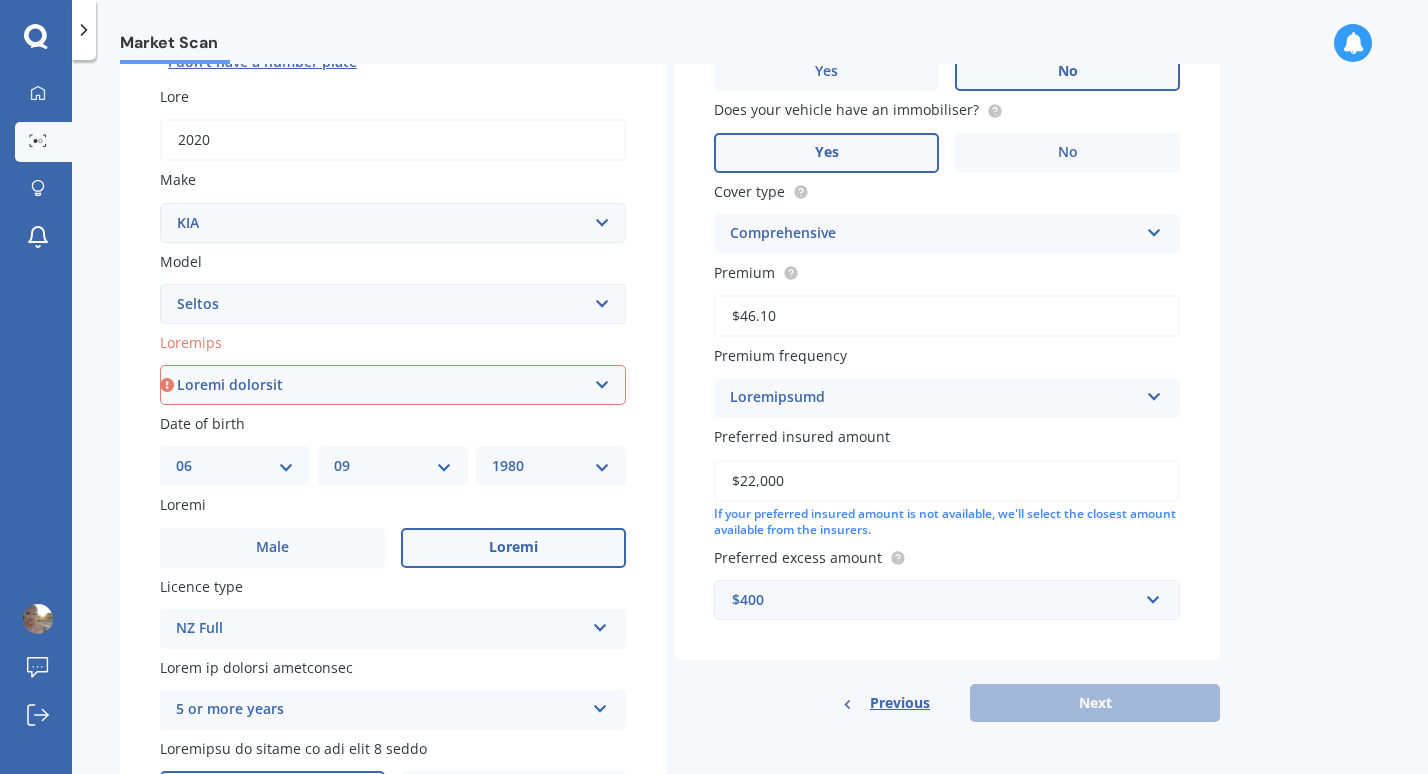 scroll, scrollTop: 273, scrollLeft: 0, axis: vertical 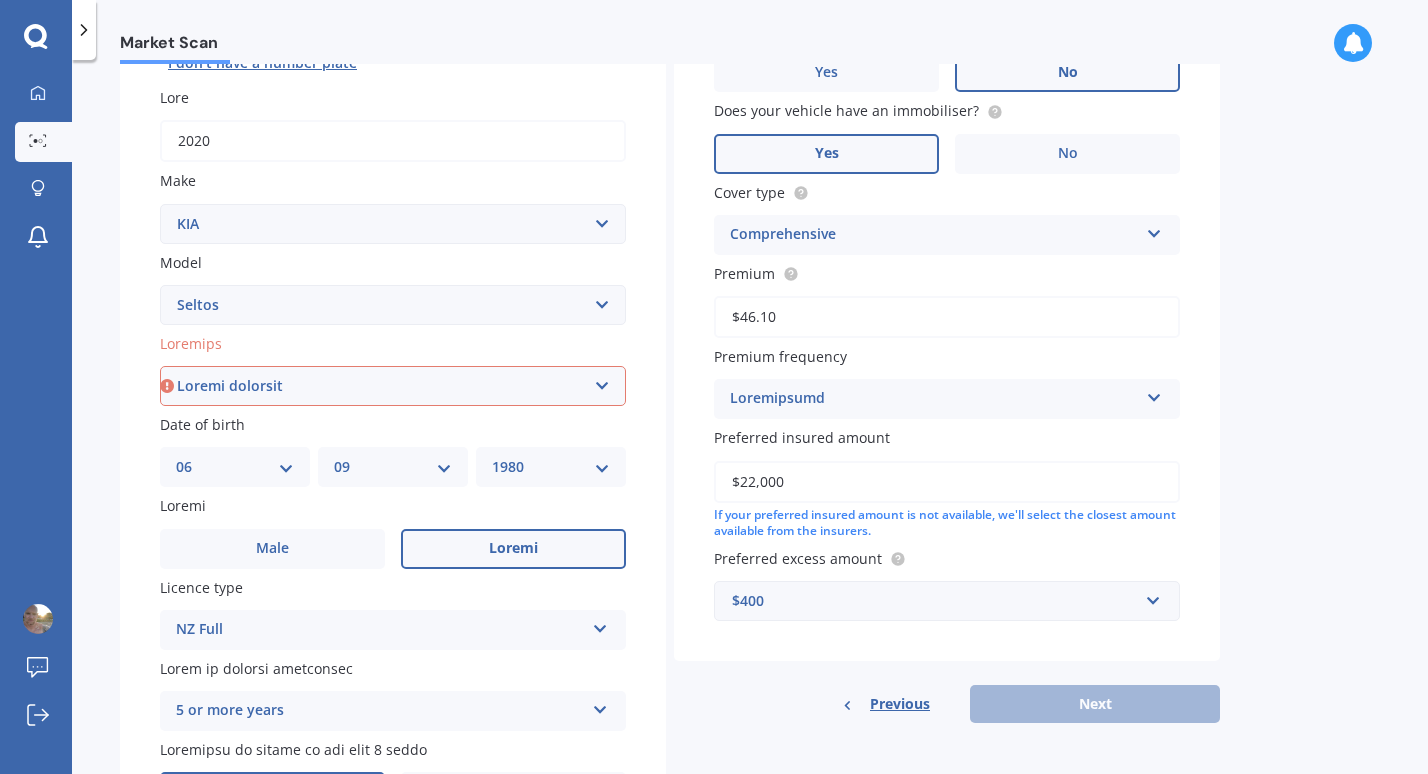 click on "$22,000" at bounding box center [947, 482] 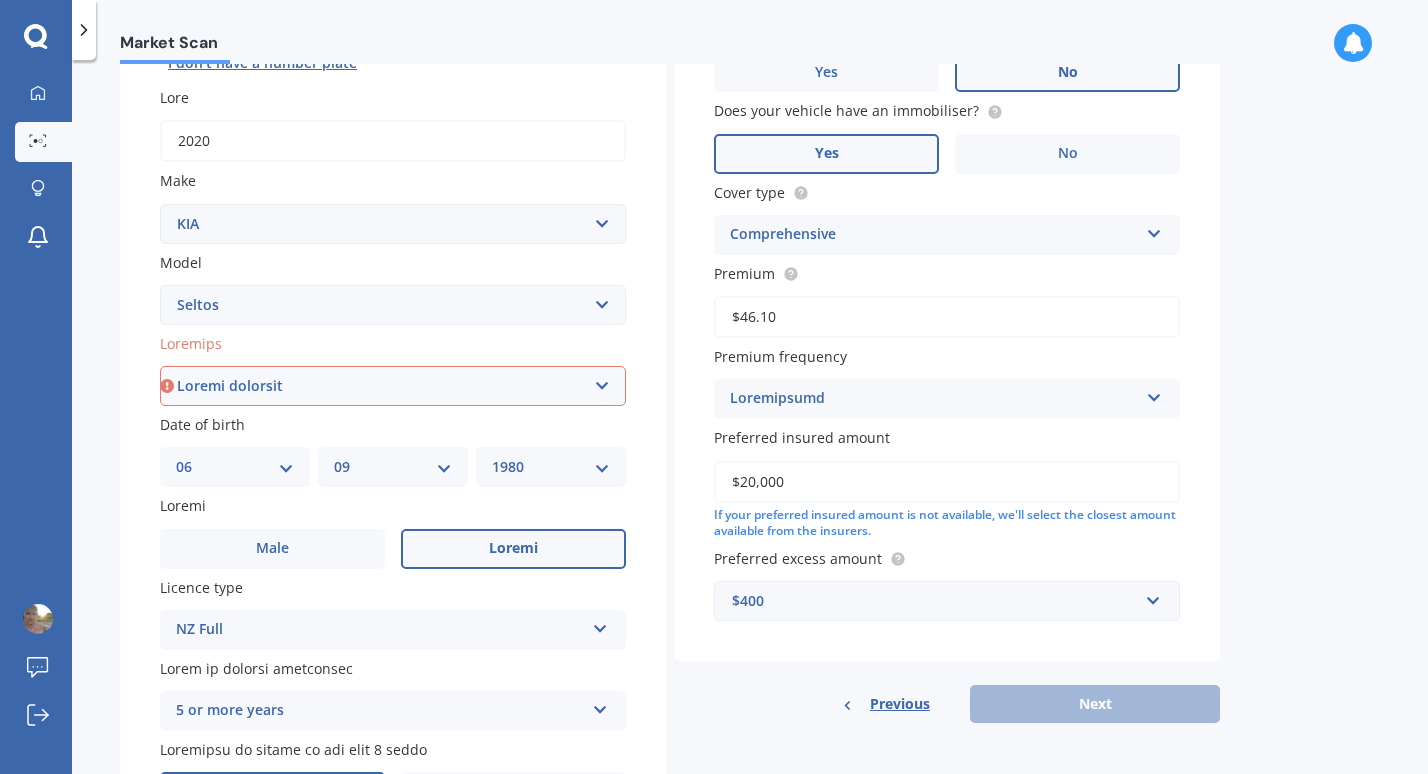 type on "$20,000" 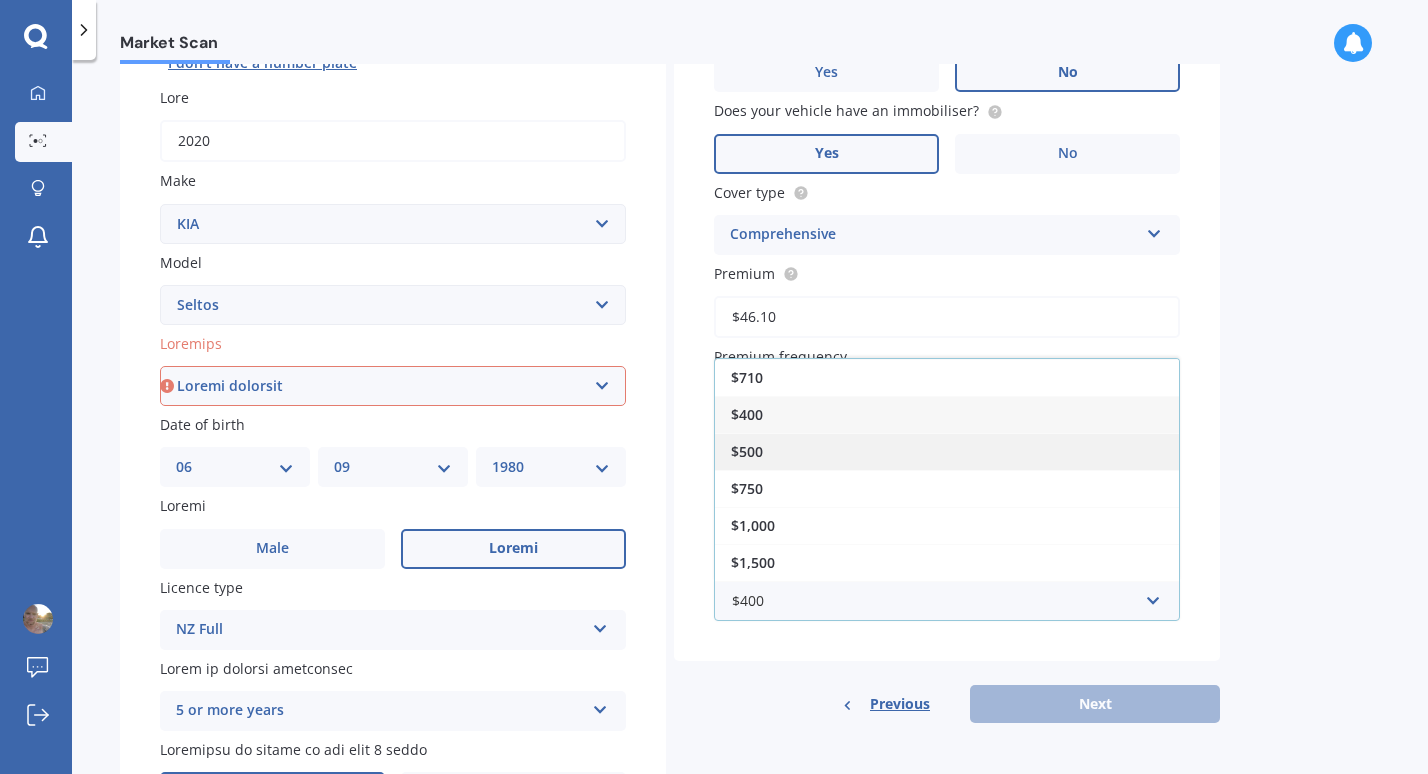 click on "$500" at bounding box center (747, 377) 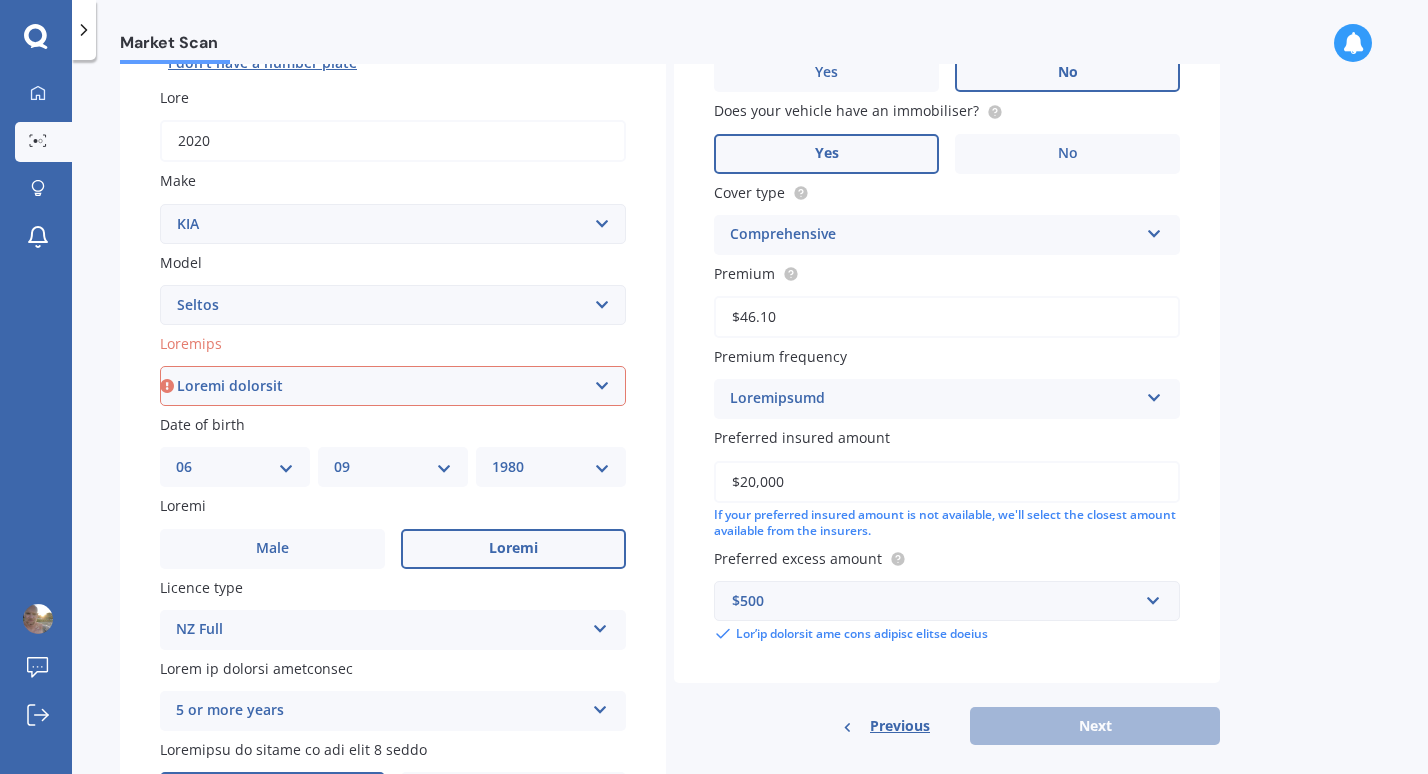 click on "$20,000" at bounding box center (947, 482) 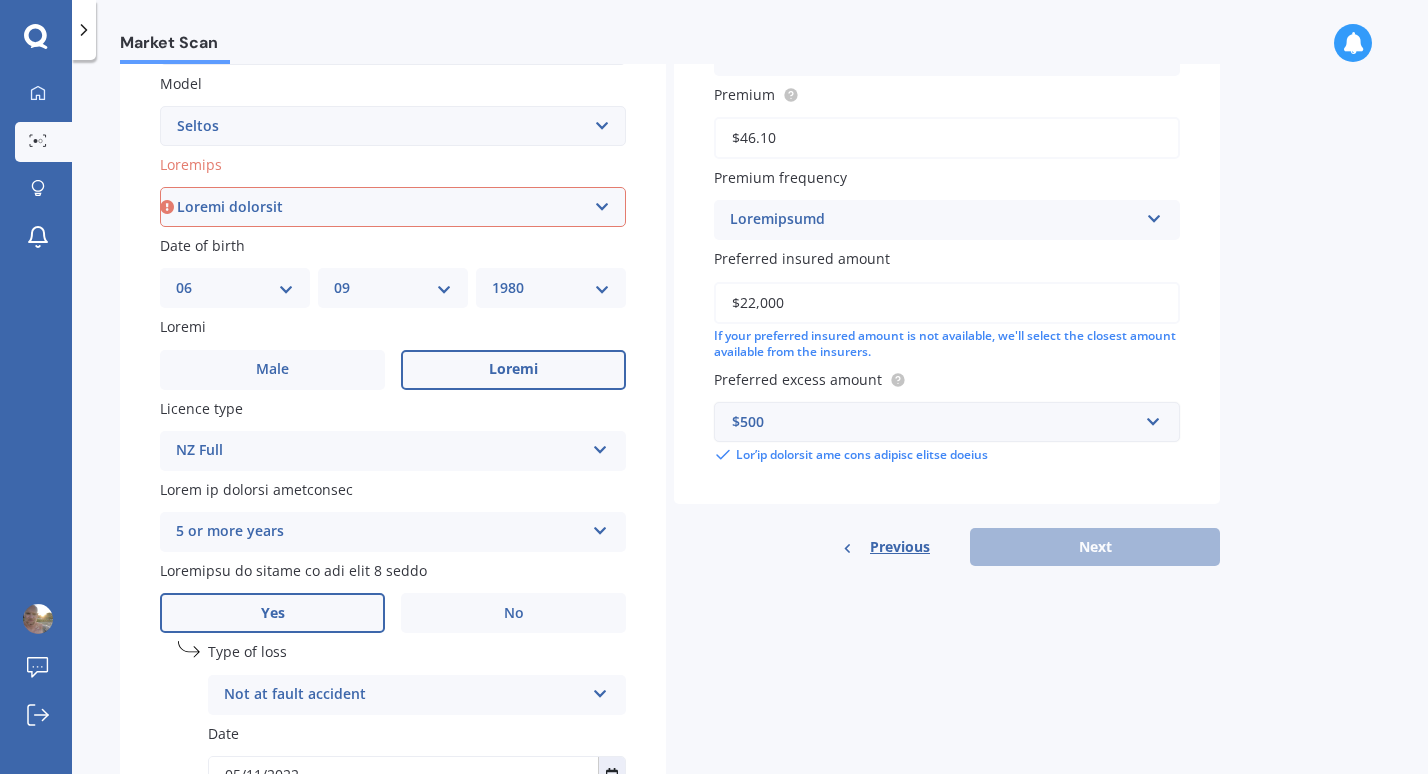 scroll, scrollTop: 455, scrollLeft: 0, axis: vertical 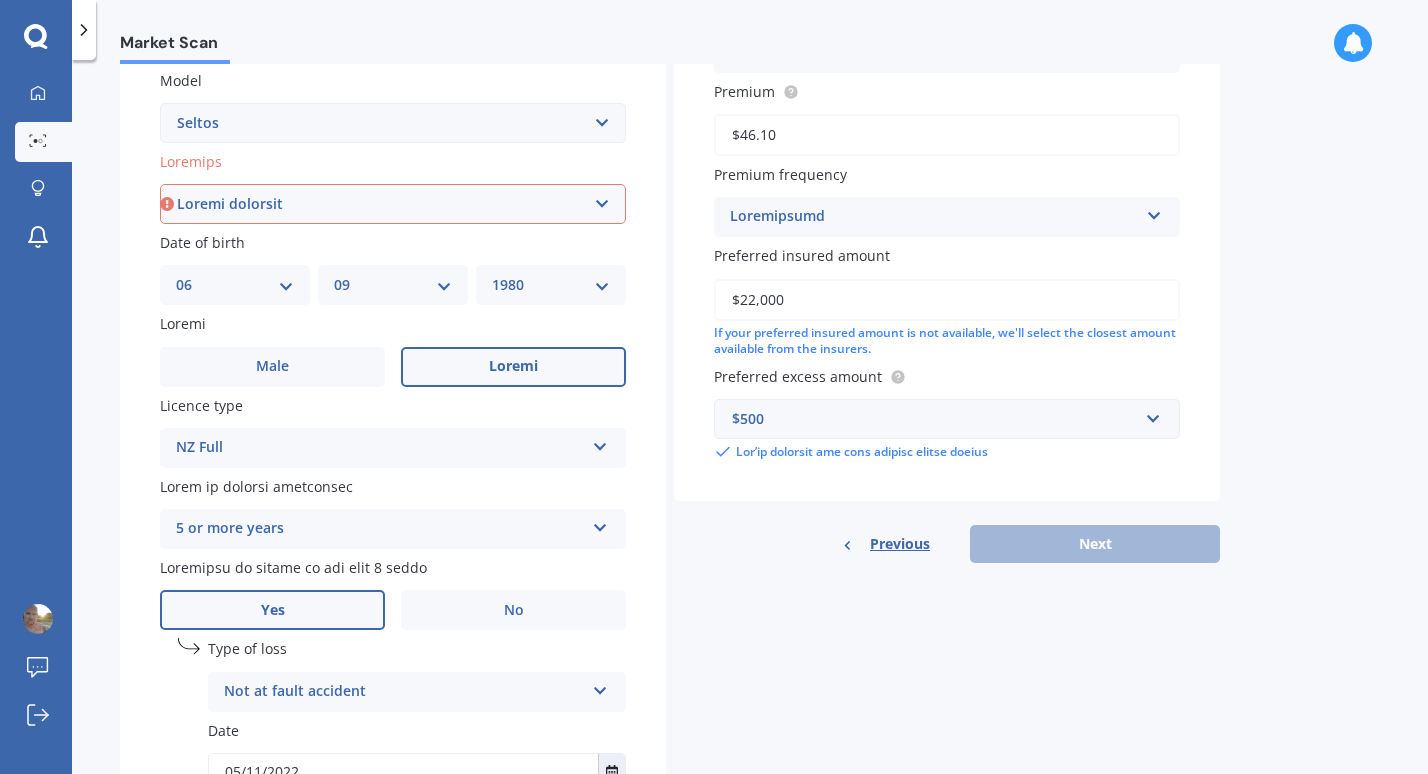 click on "Previous Next" at bounding box center [947, 544] 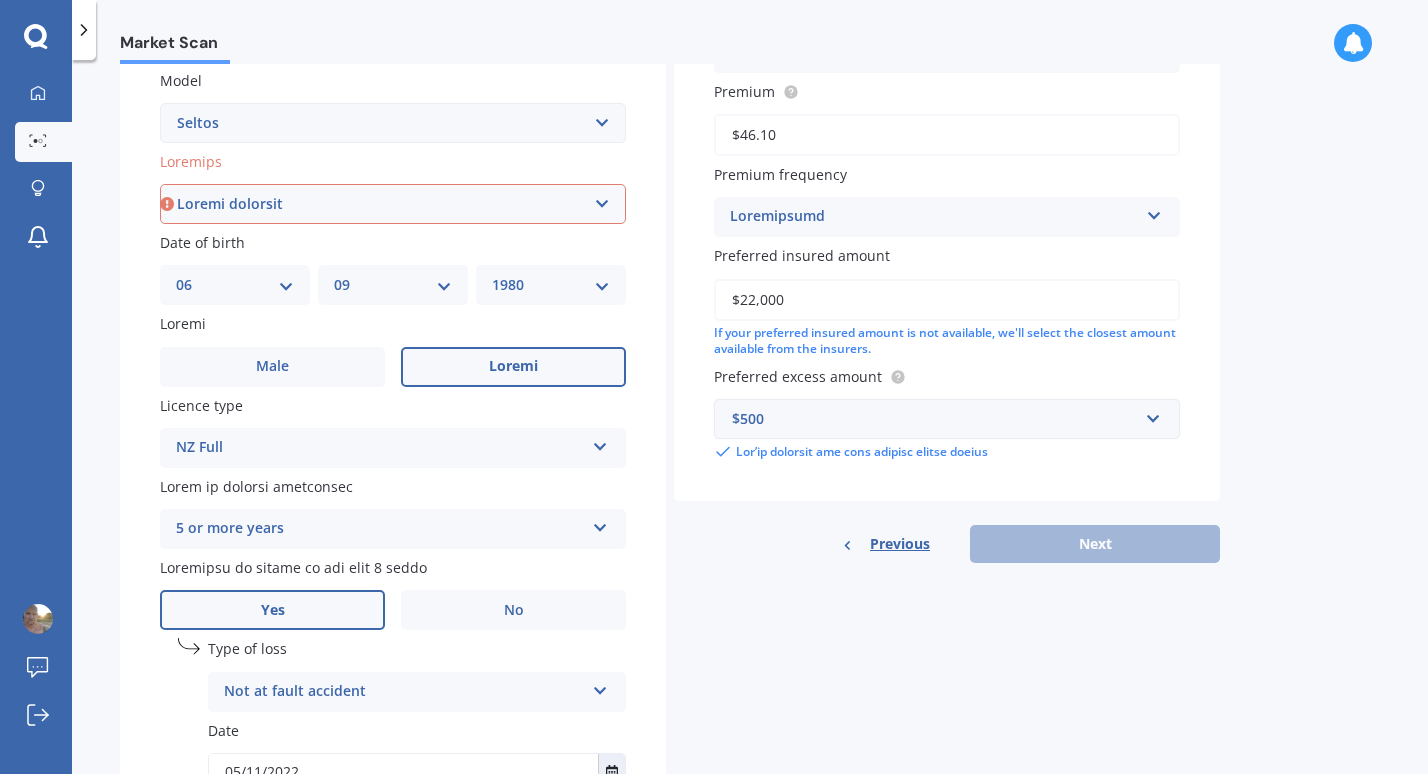 click on "$500" at bounding box center (935, 419) 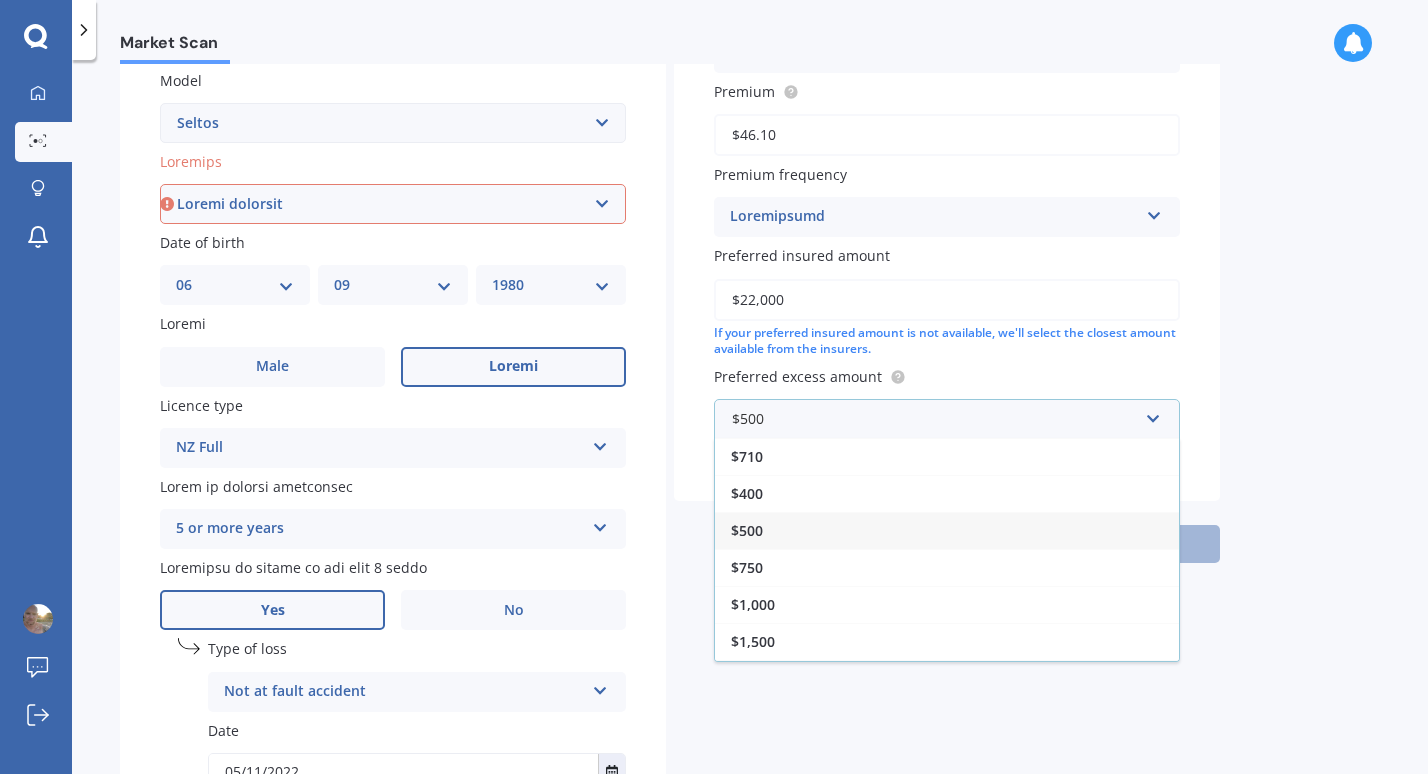 click on "$500" at bounding box center (947, 530) 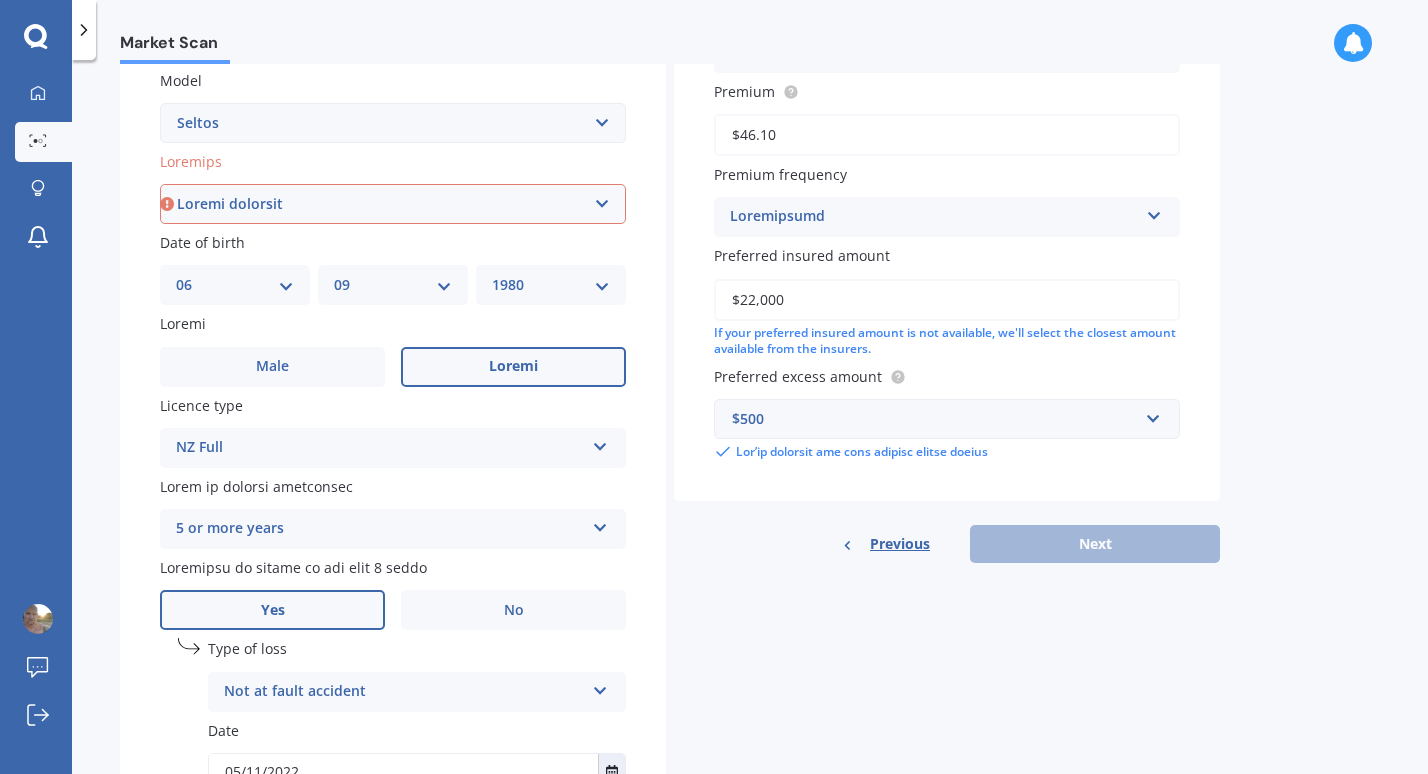 click on "Previous Next" at bounding box center (947, 544) 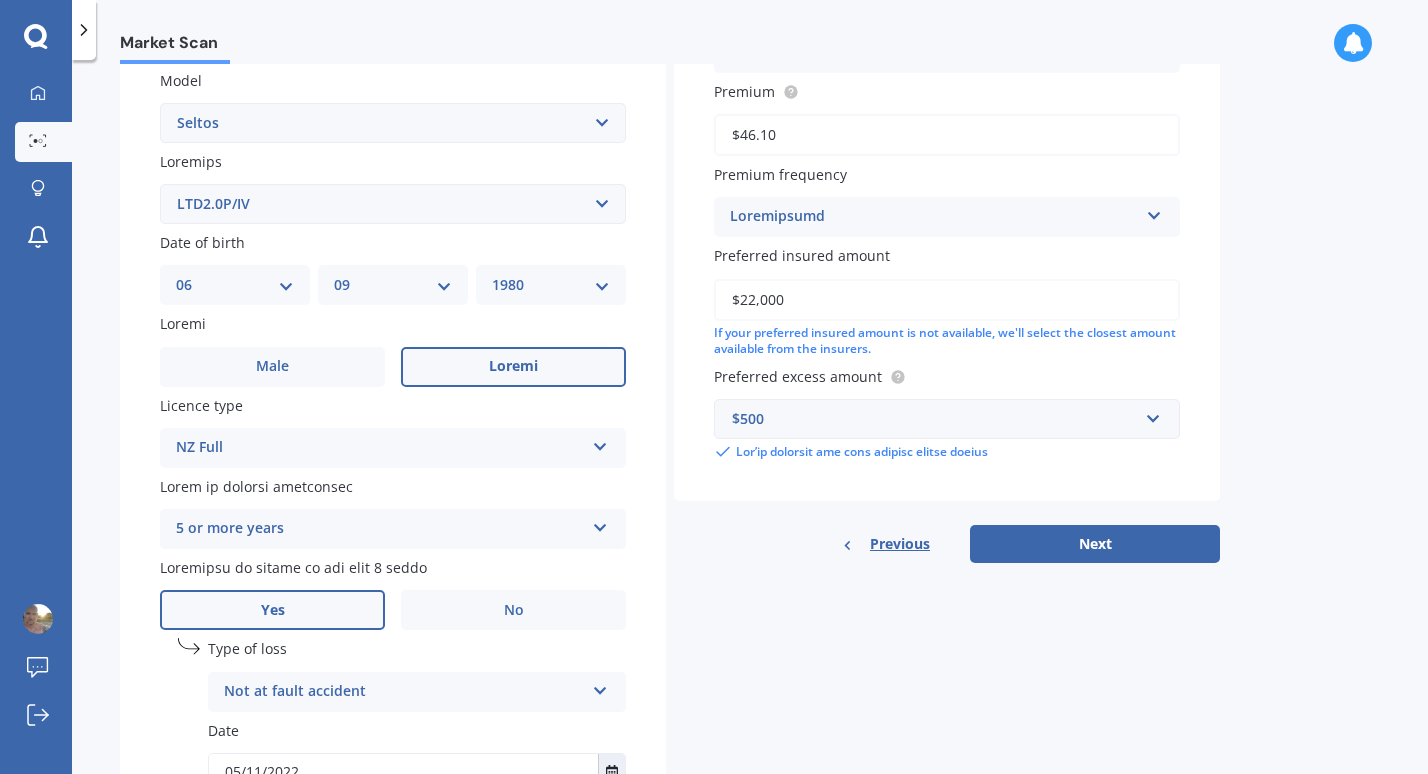 click on "$500" at bounding box center [935, 419] 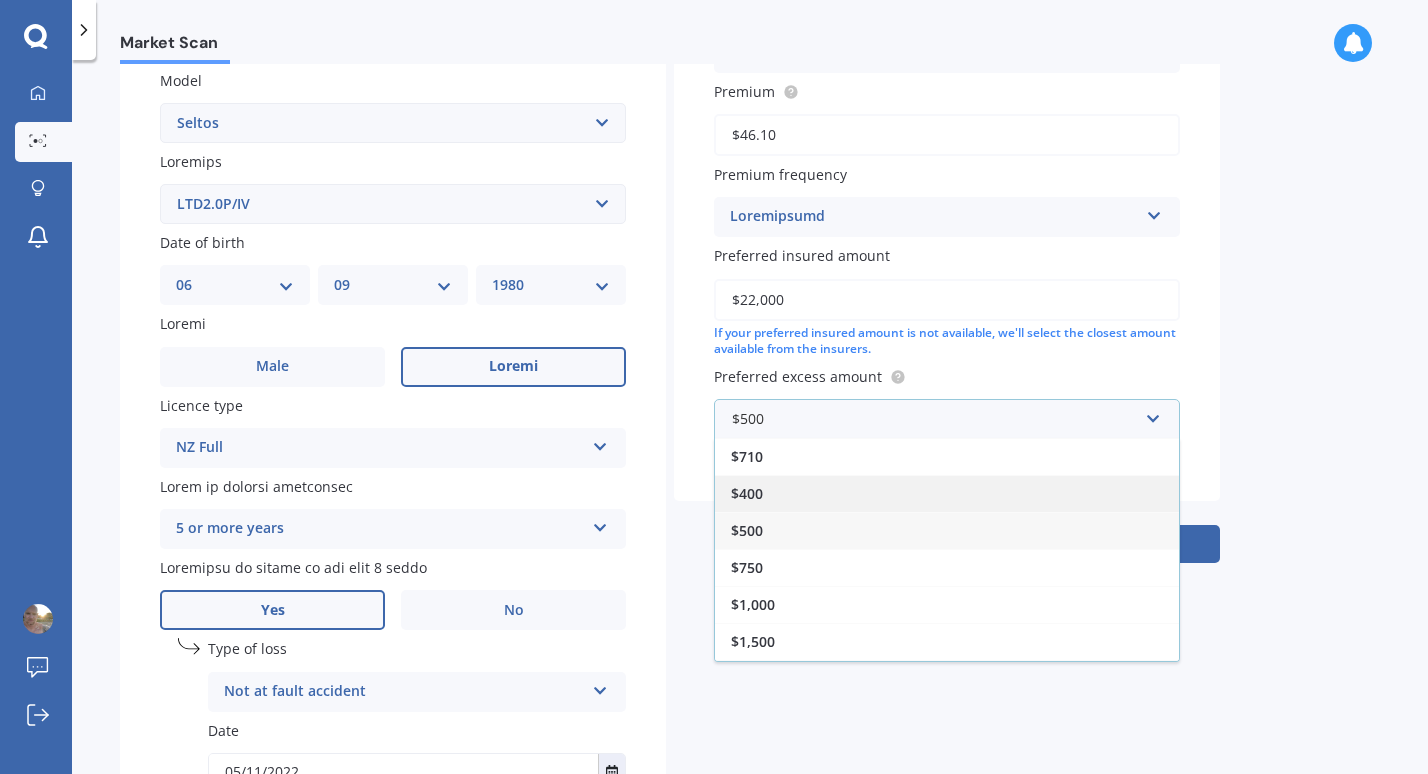 click on "$400" at bounding box center (747, 456) 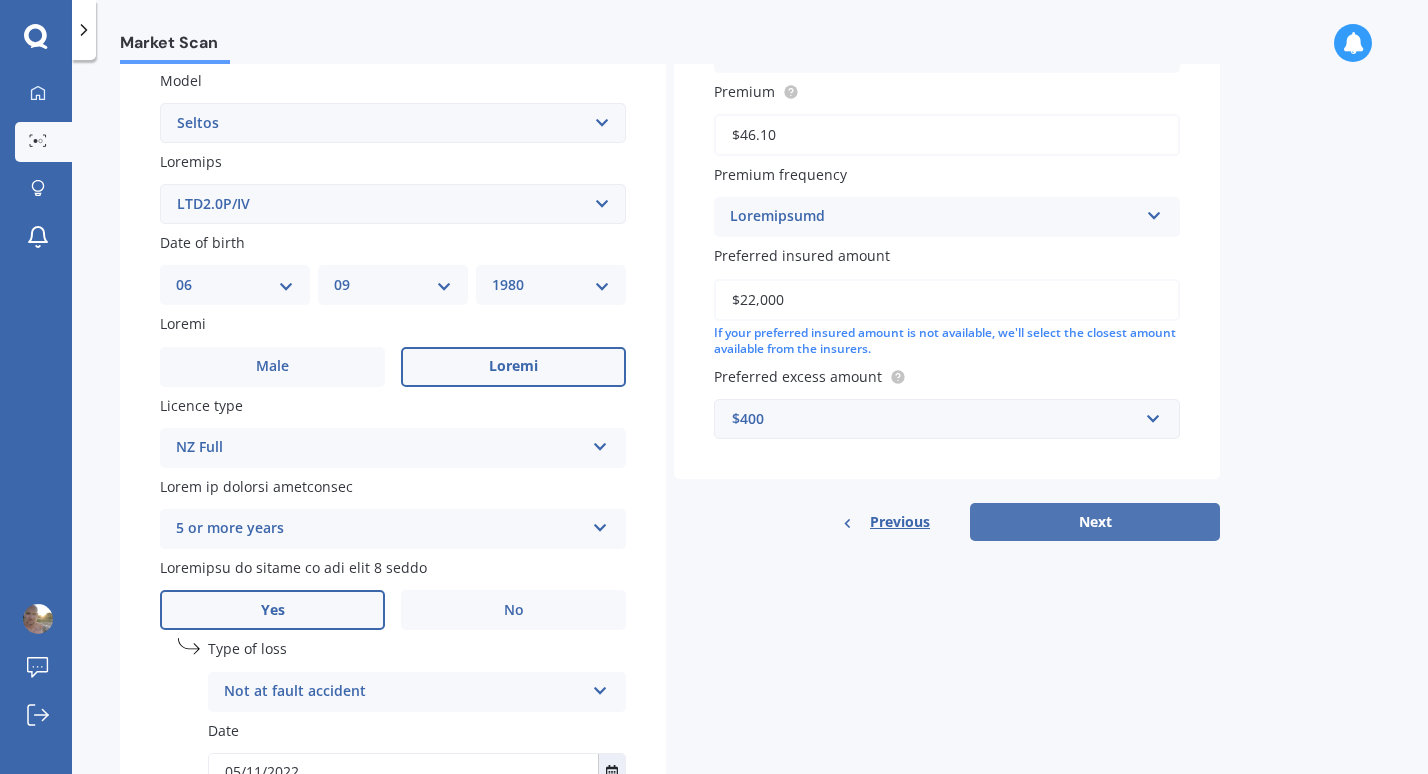 click on "Next" at bounding box center [1095, 522] 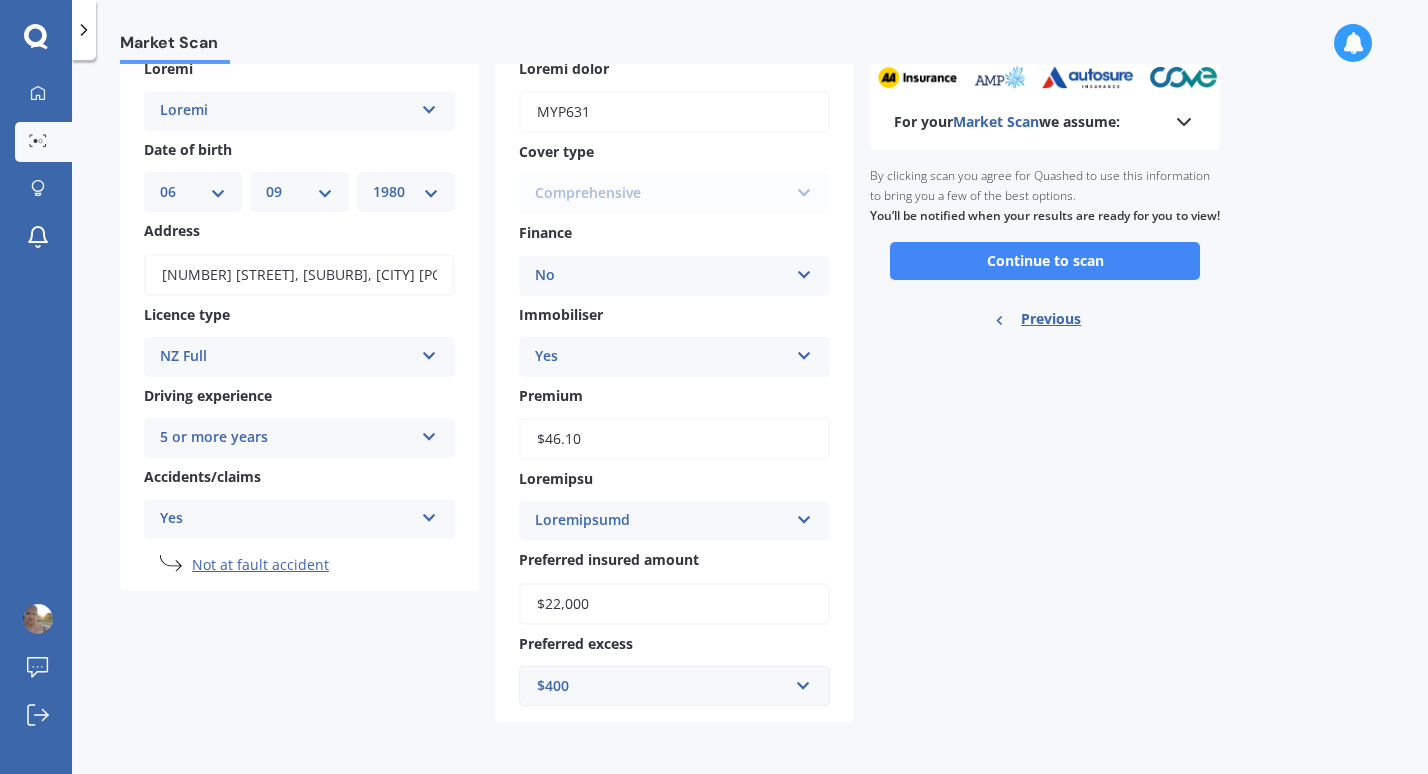 scroll, scrollTop: 0, scrollLeft: 0, axis: both 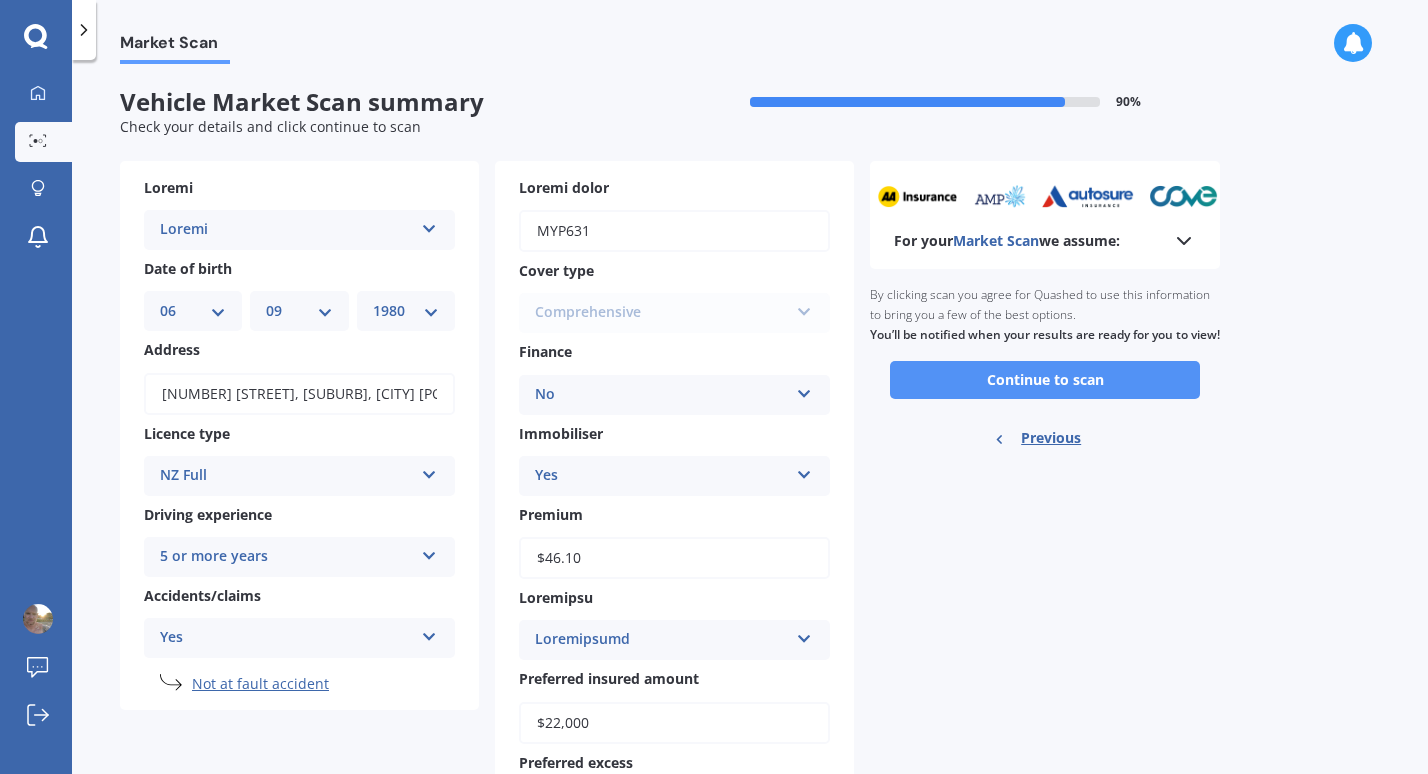 click on "Continue to scan" at bounding box center (1045, 380) 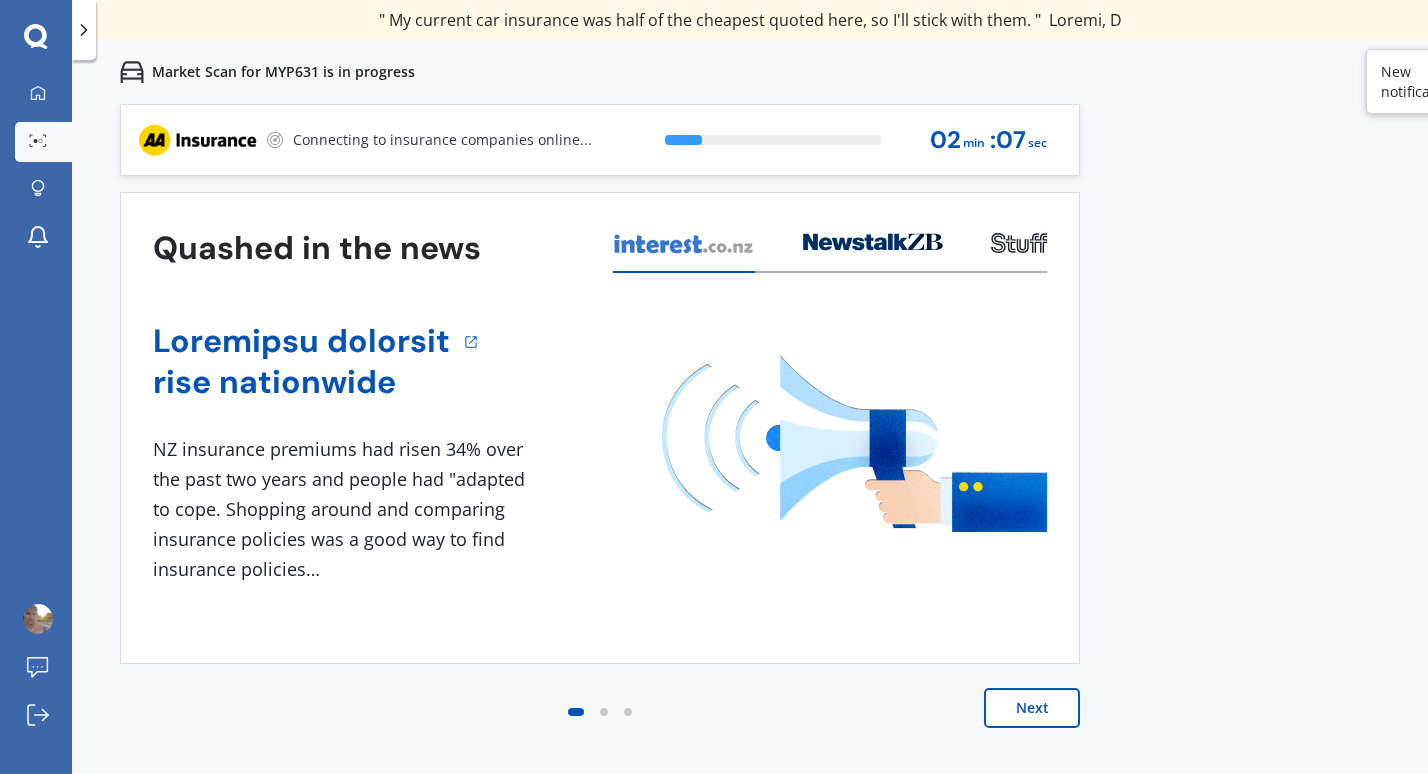scroll, scrollTop: 0, scrollLeft: 0, axis: both 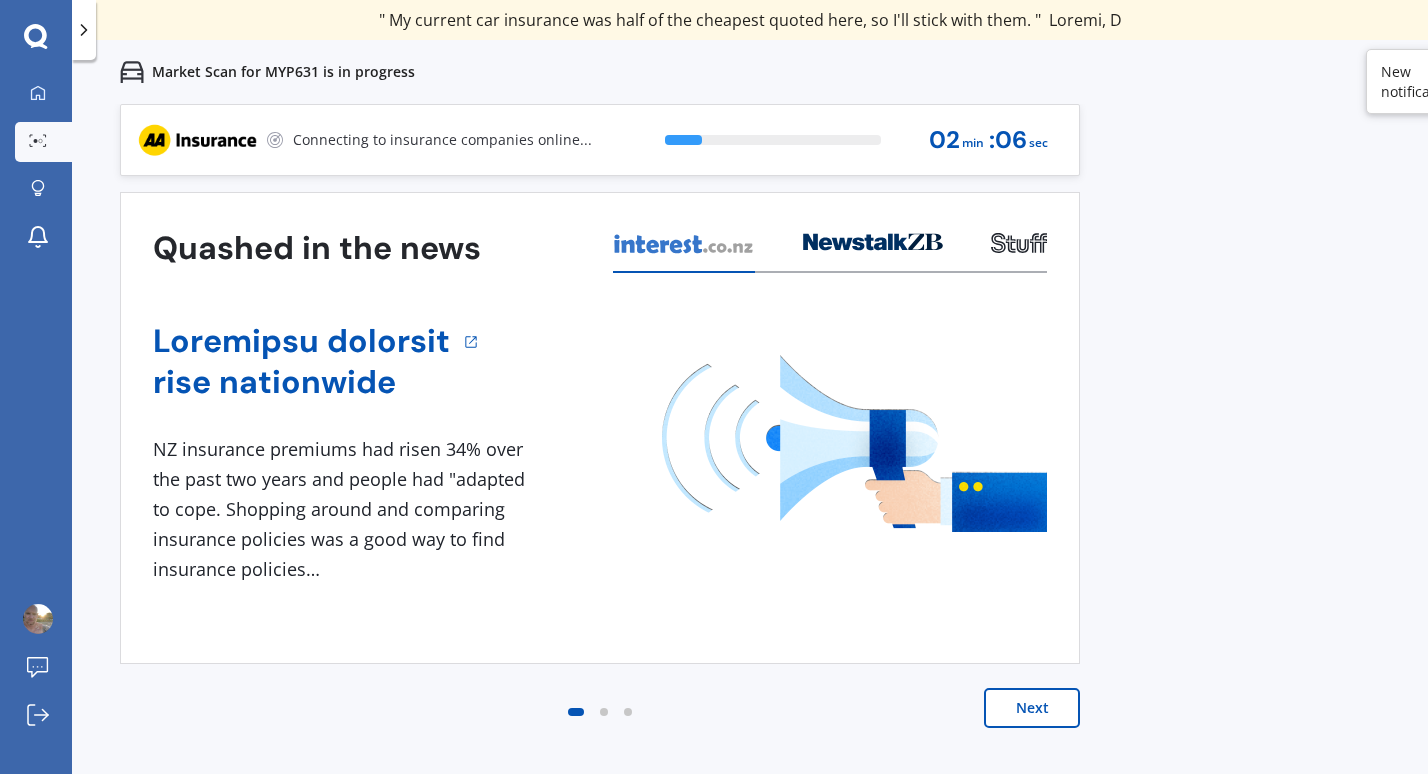 click on "Next" at bounding box center [1032, 708] 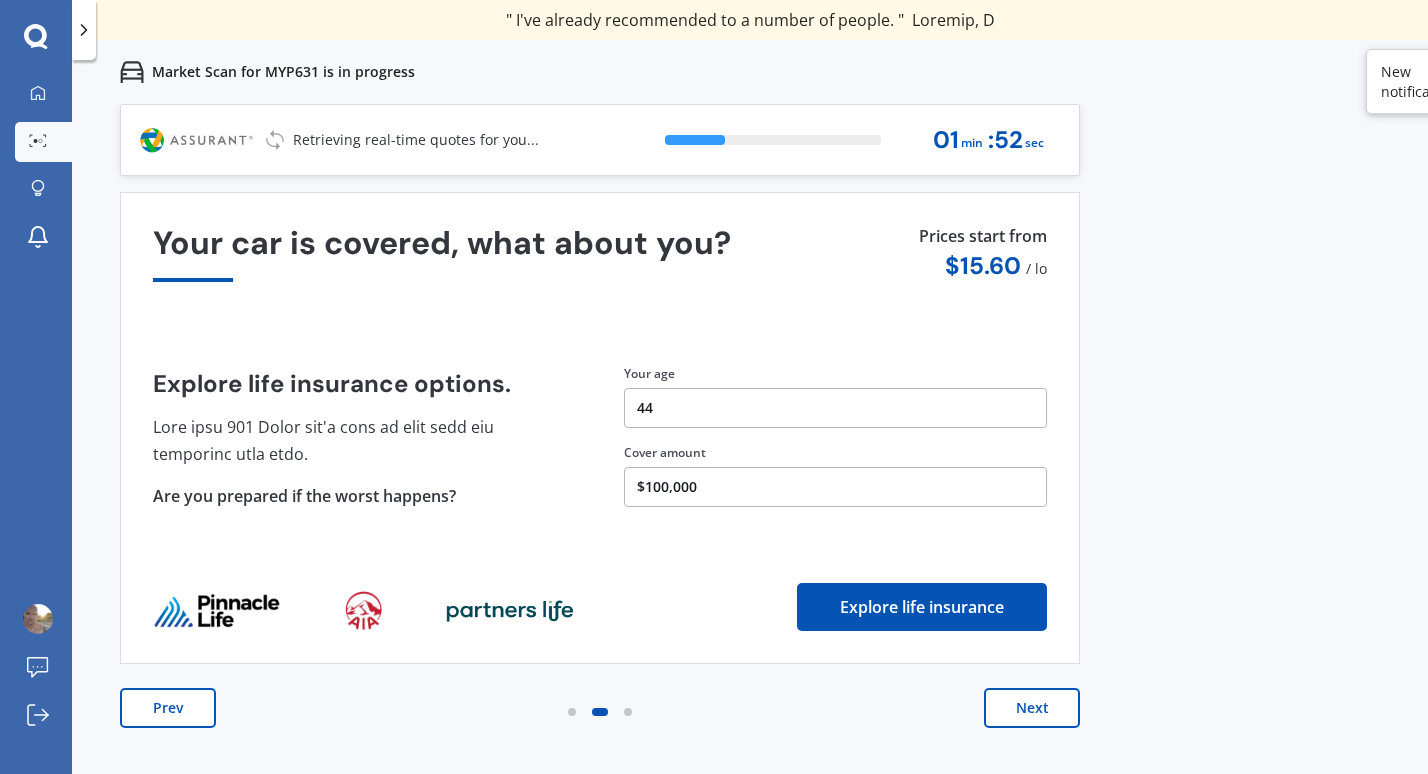 click on "Next" at bounding box center [1032, 708] 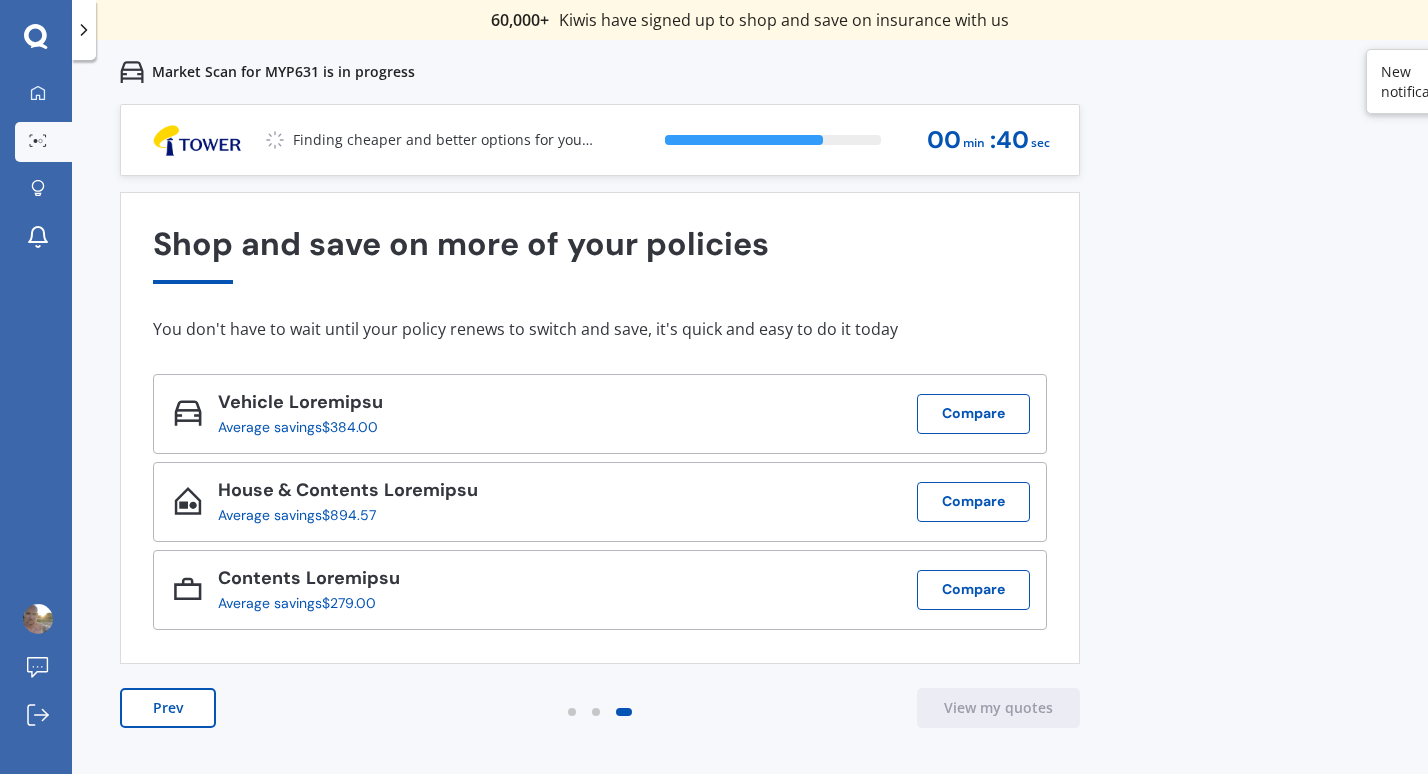 scroll, scrollTop: 0, scrollLeft: 0, axis: both 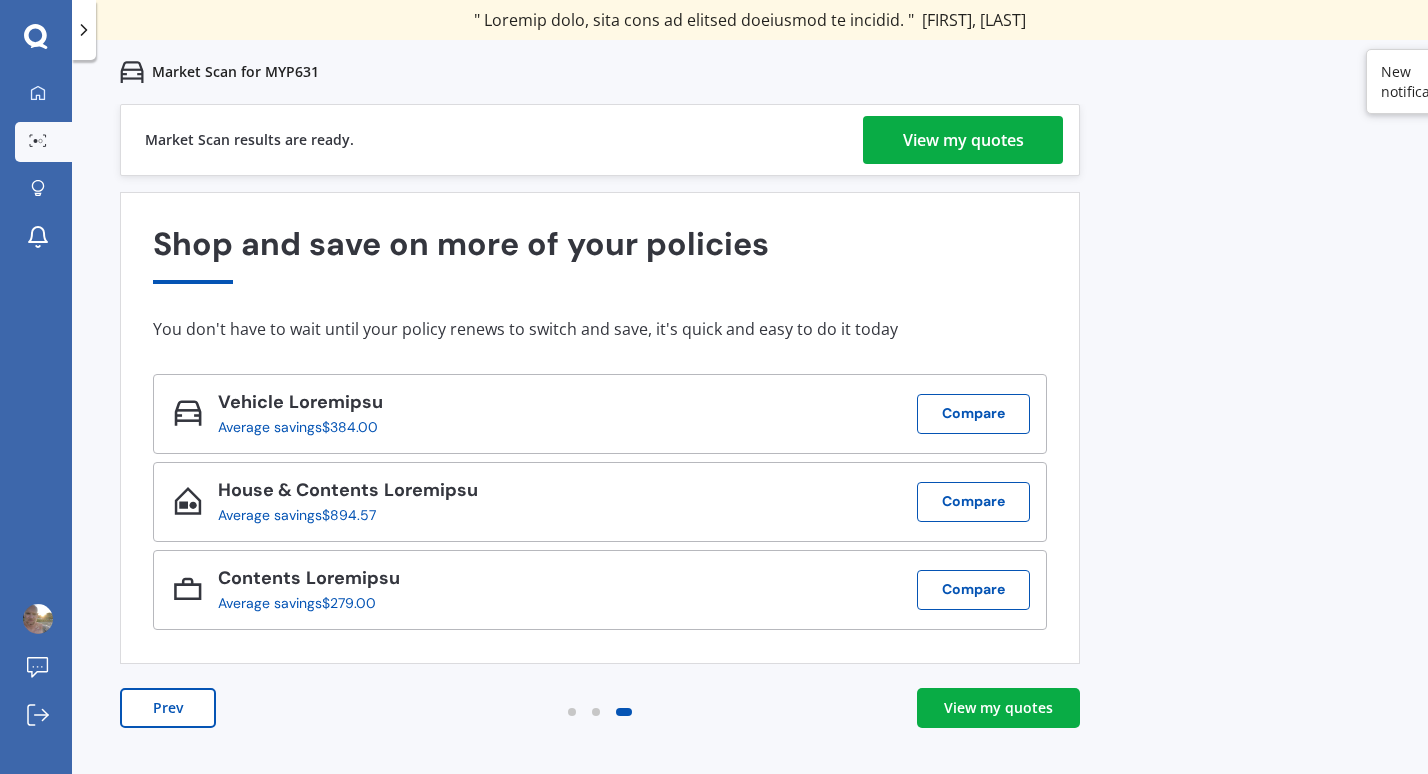 click on "View my quotes" at bounding box center [963, 140] 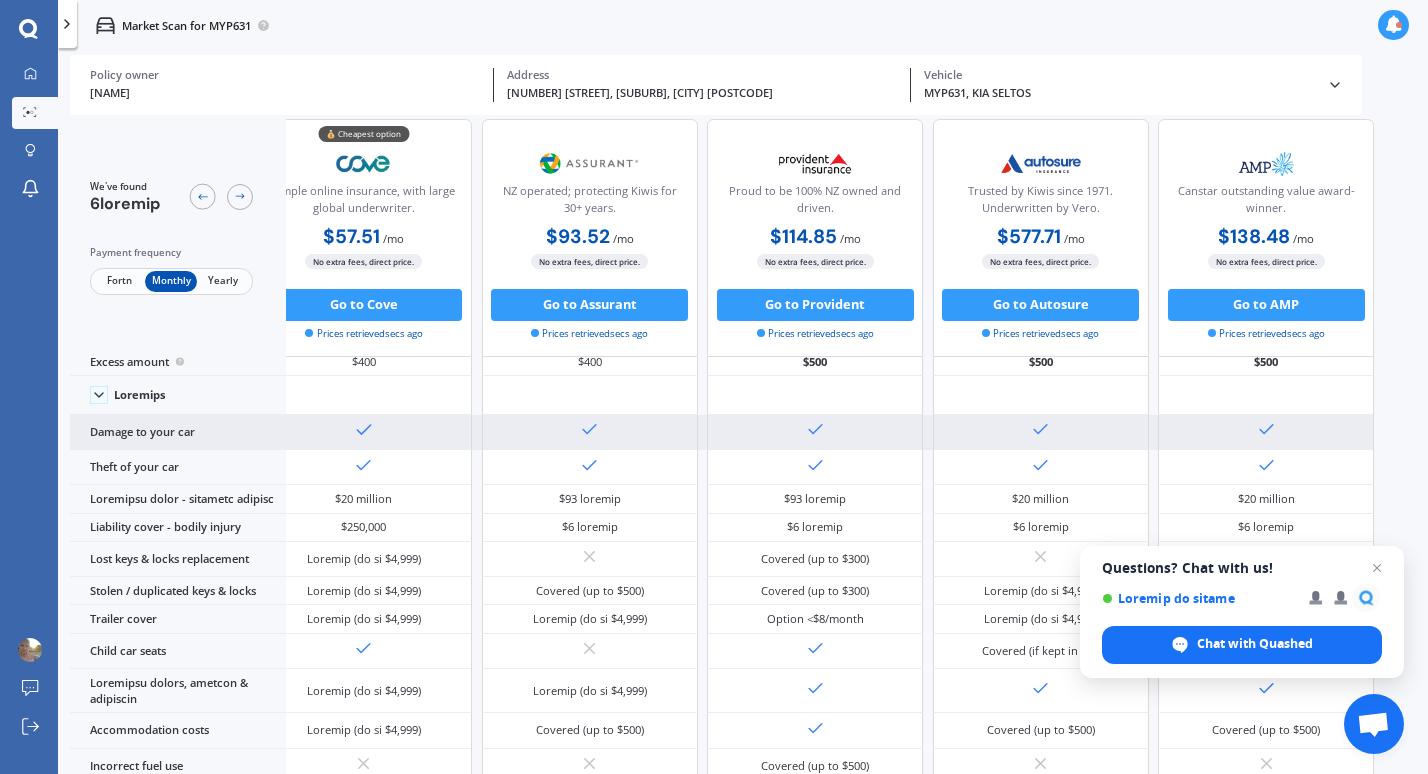 scroll, scrollTop: 63, scrollLeft: 330, axis: both 